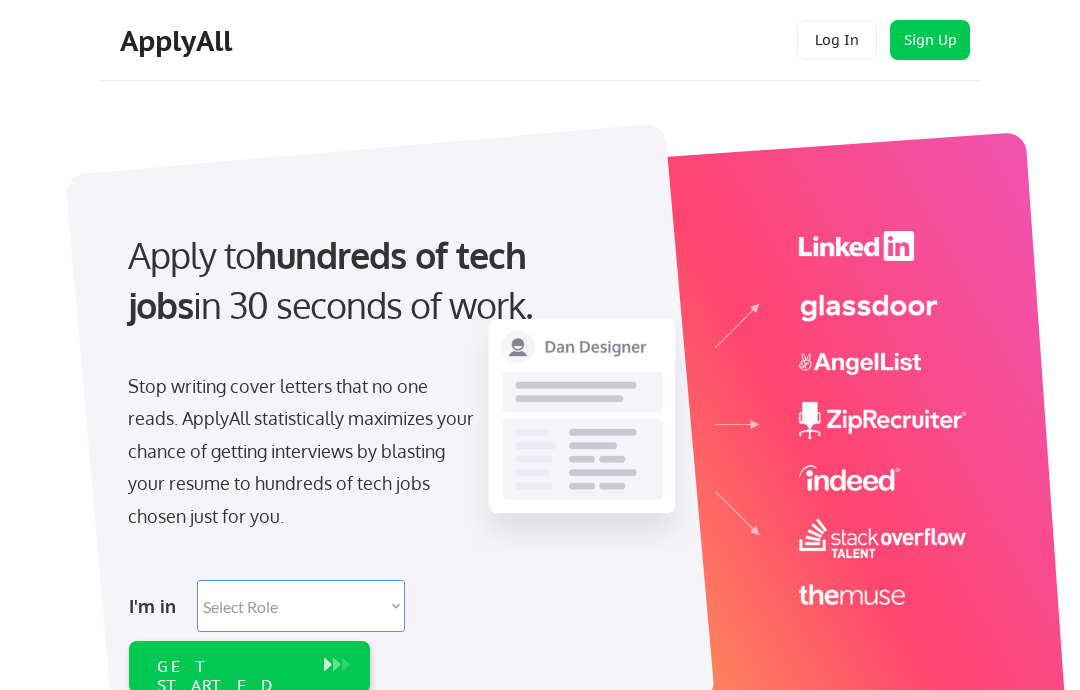 scroll, scrollTop: 0, scrollLeft: 0, axis: both 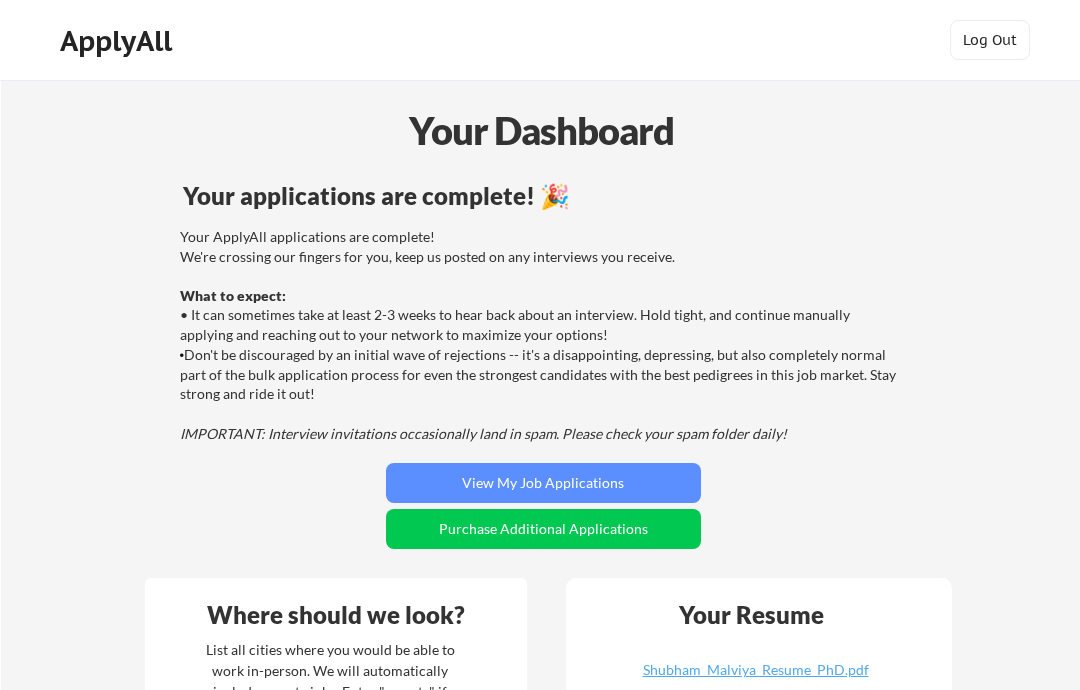 click on "View My Job Applications" at bounding box center [543, 483] 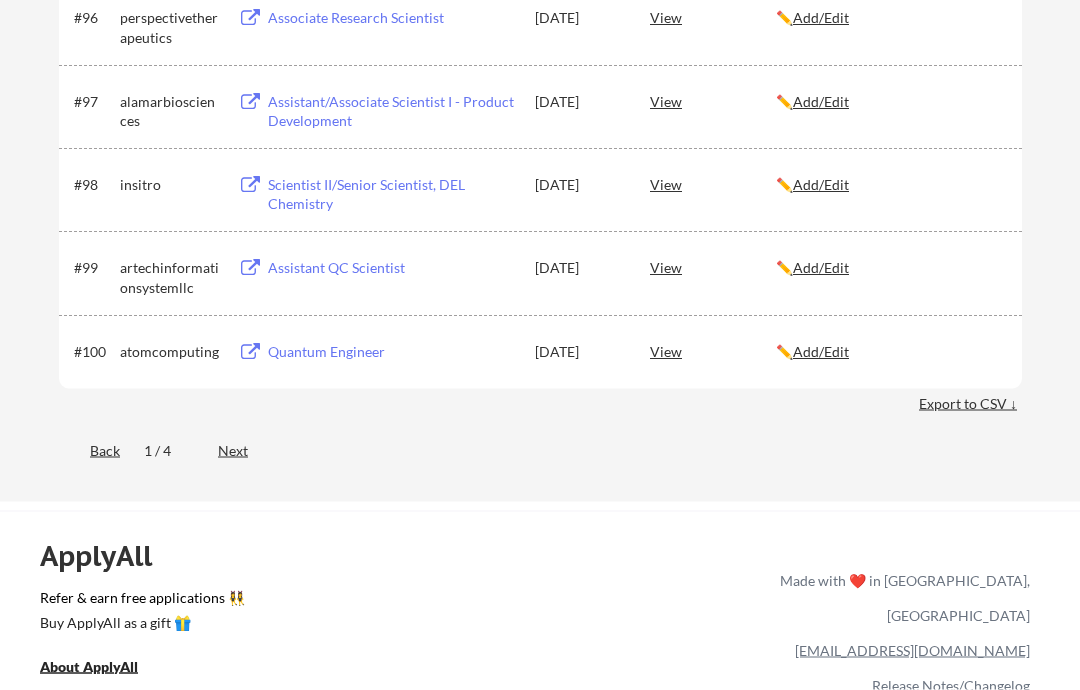 scroll, scrollTop: 8243, scrollLeft: 0, axis: vertical 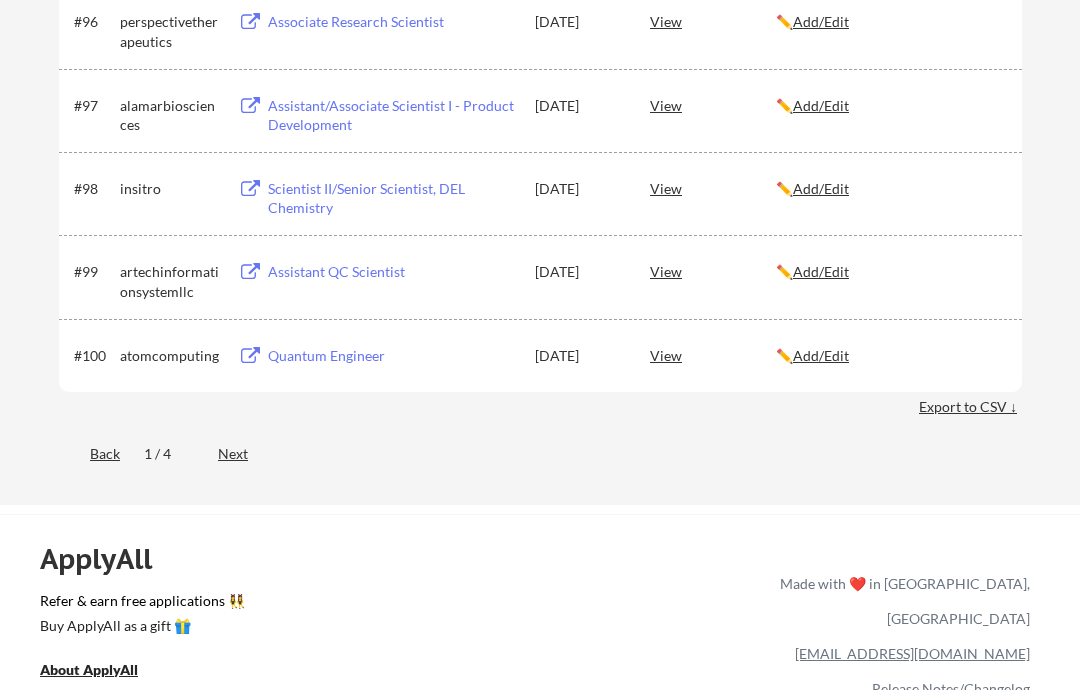 click on "Back 1 / 4
Next" at bounding box center (540, 455) 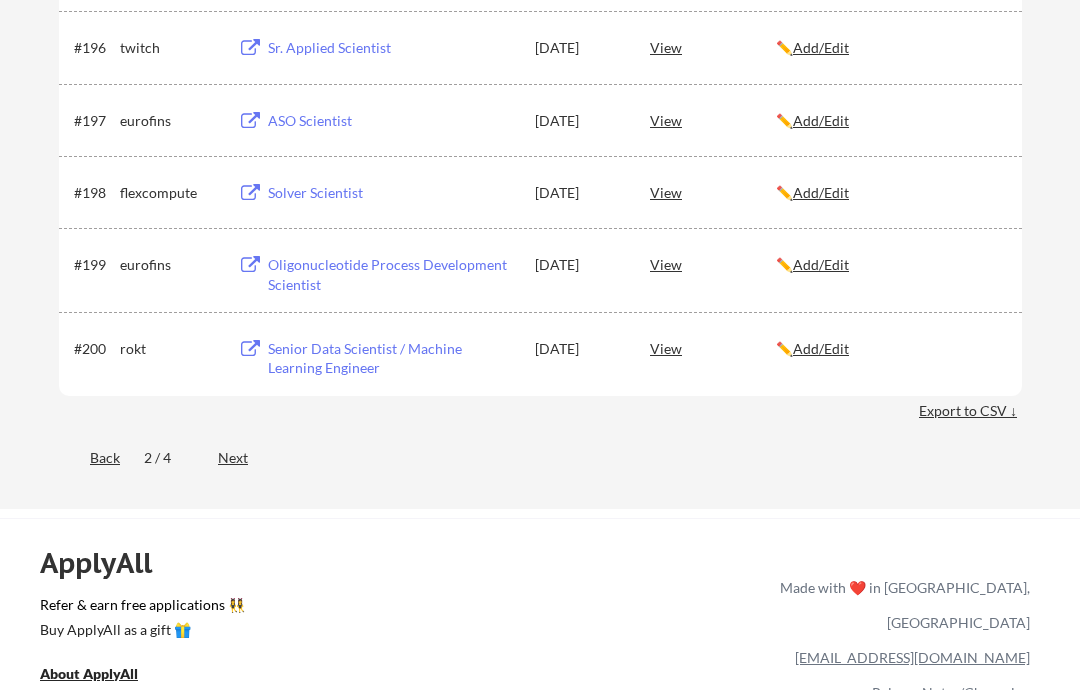 scroll, scrollTop: 7728, scrollLeft: 0, axis: vertical 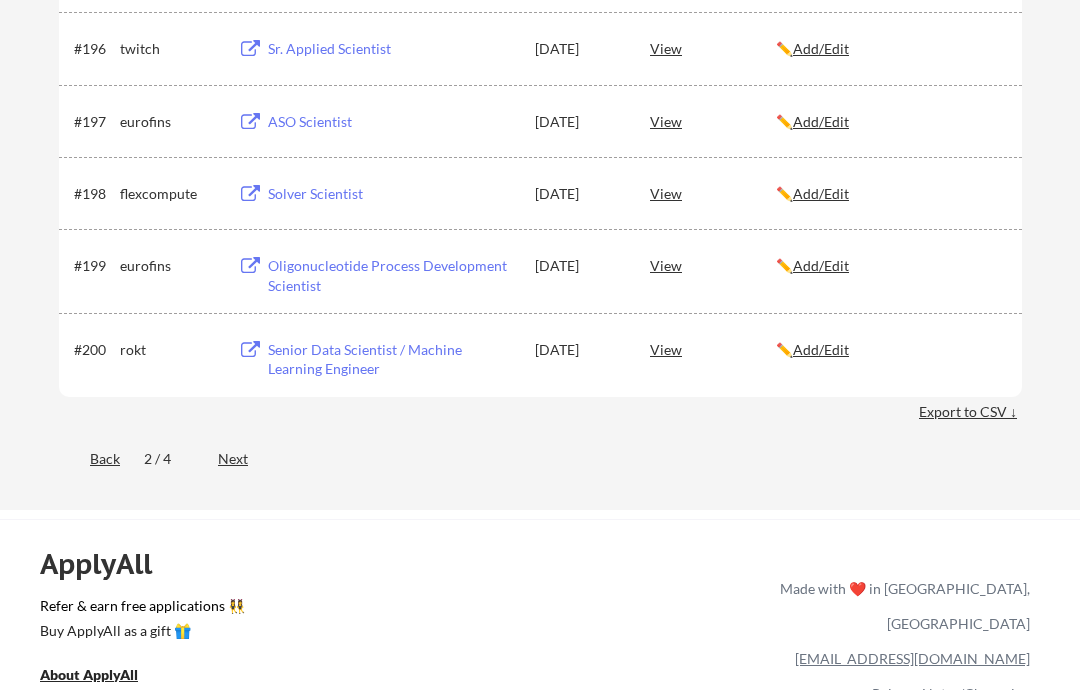 click on "Next" at bounding box center [244, 459] 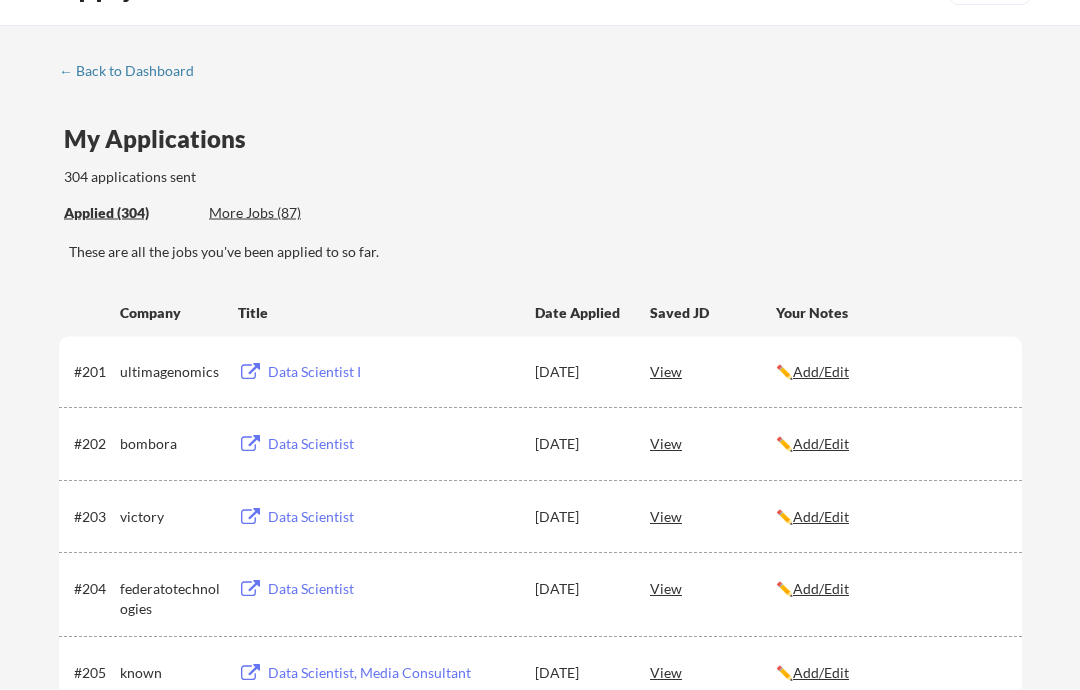 click on "More Jobs (87)" at bounding box center [282, 213] 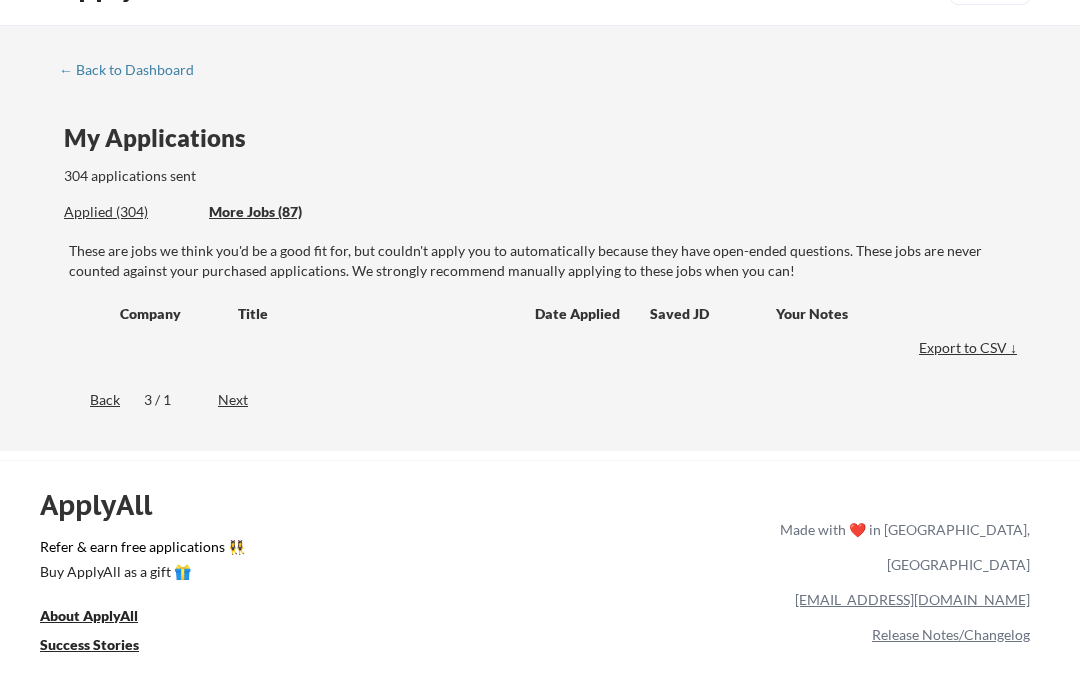 click on "Back" at bounding box center [89, 400] 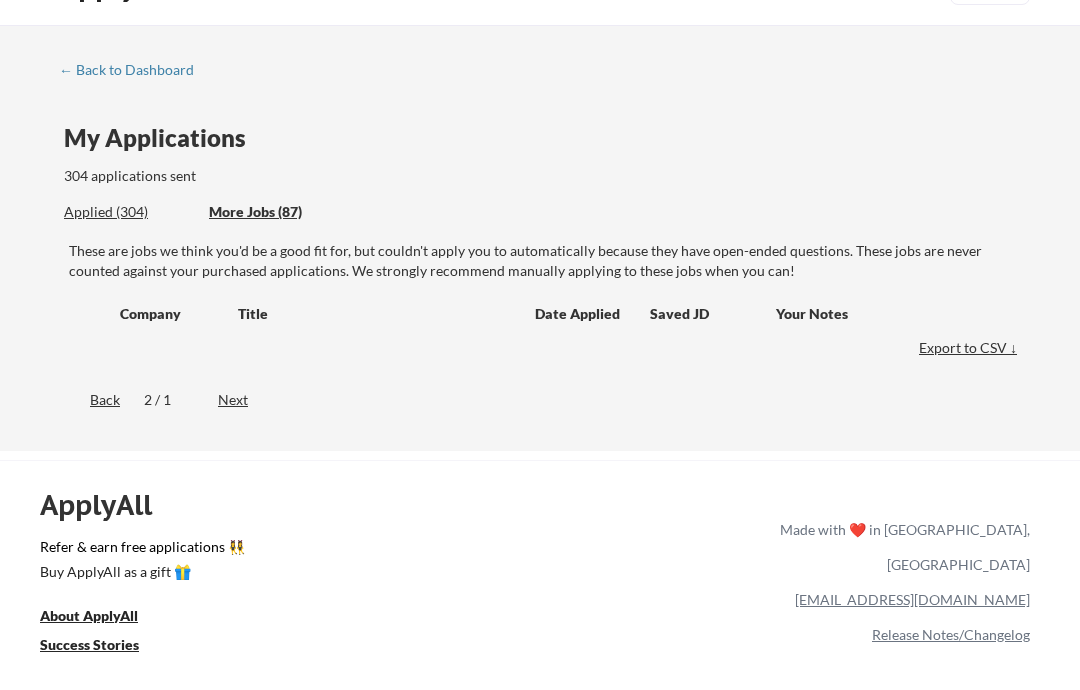 click on "Back" at bounding box center [89, 401] 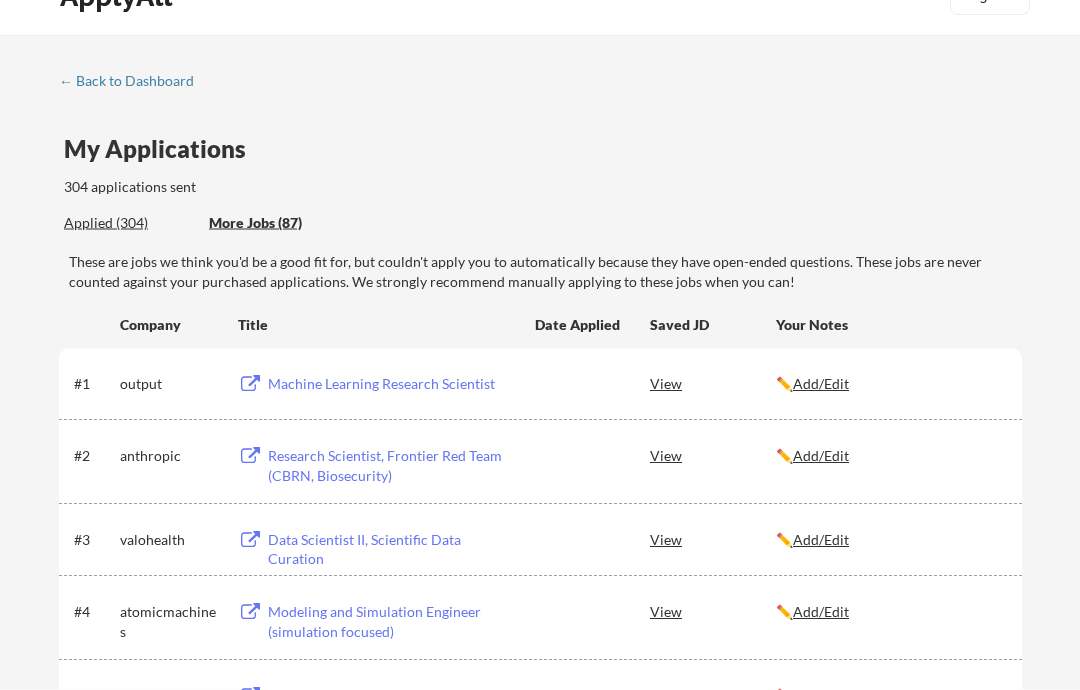 scroll, scrollTop: 0, scrollLeft: 0, axis: both 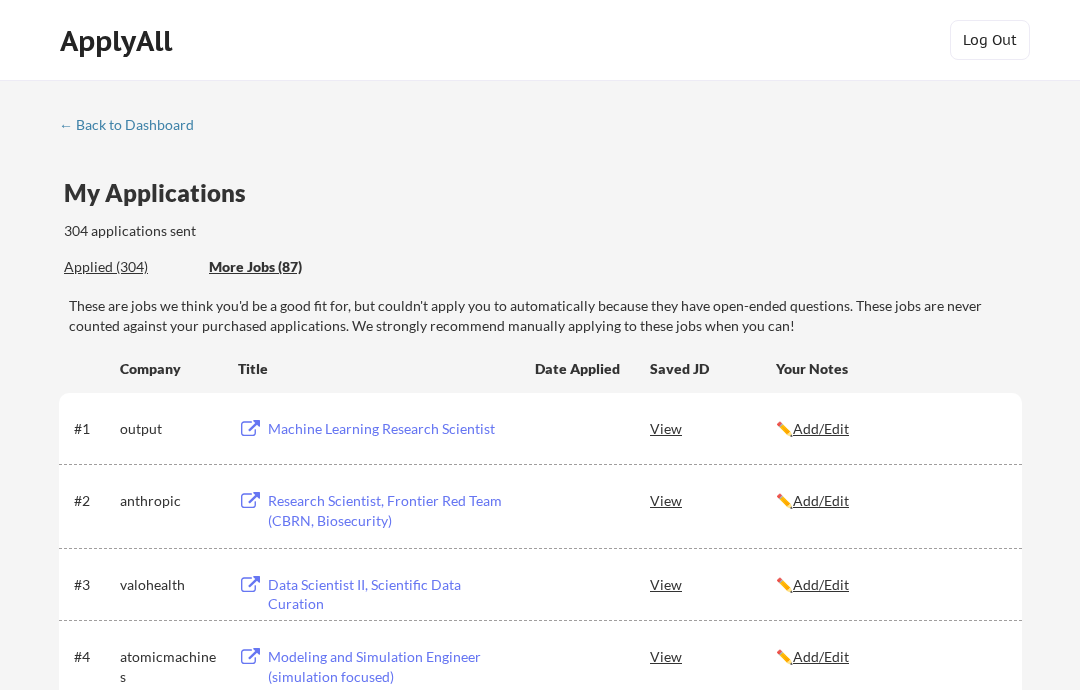 click on "Applied (304)" at bounding box center (129, 267) 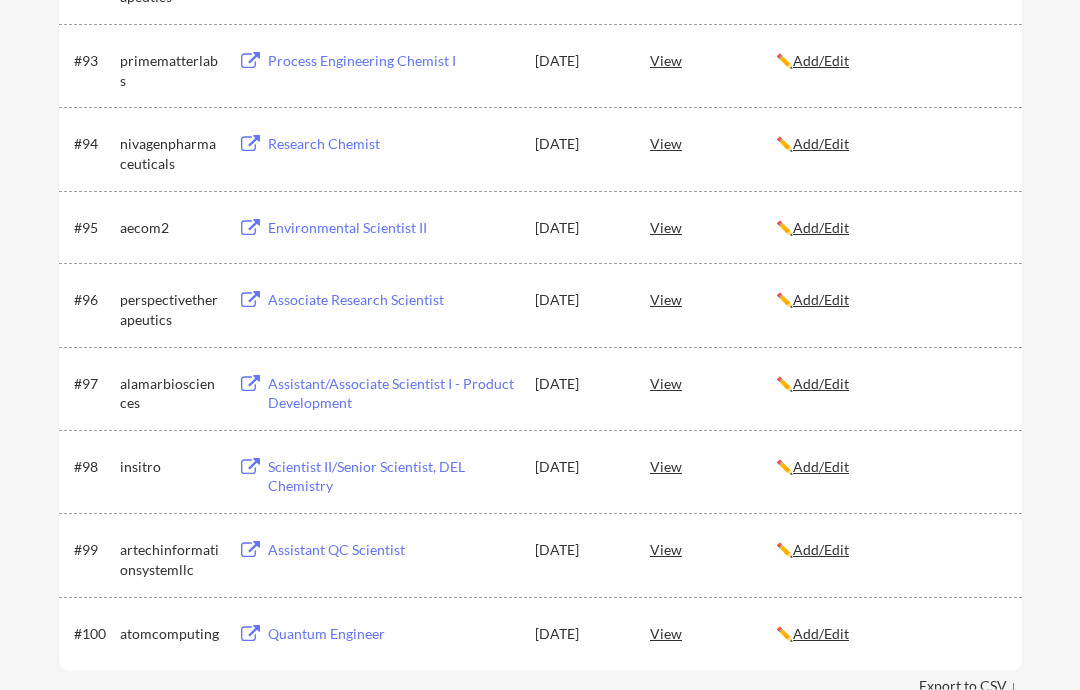 scroll, scrollTop: 7965, scrollLeft: 0, axis: vertical 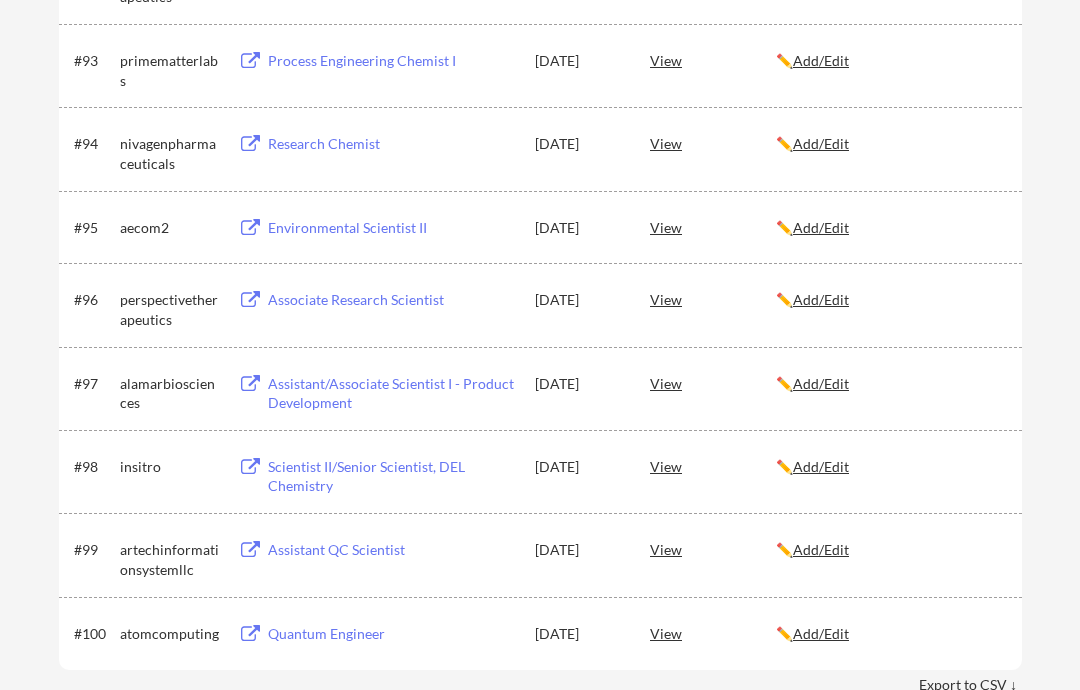 click on "Next" at bounding box center [244, 732] 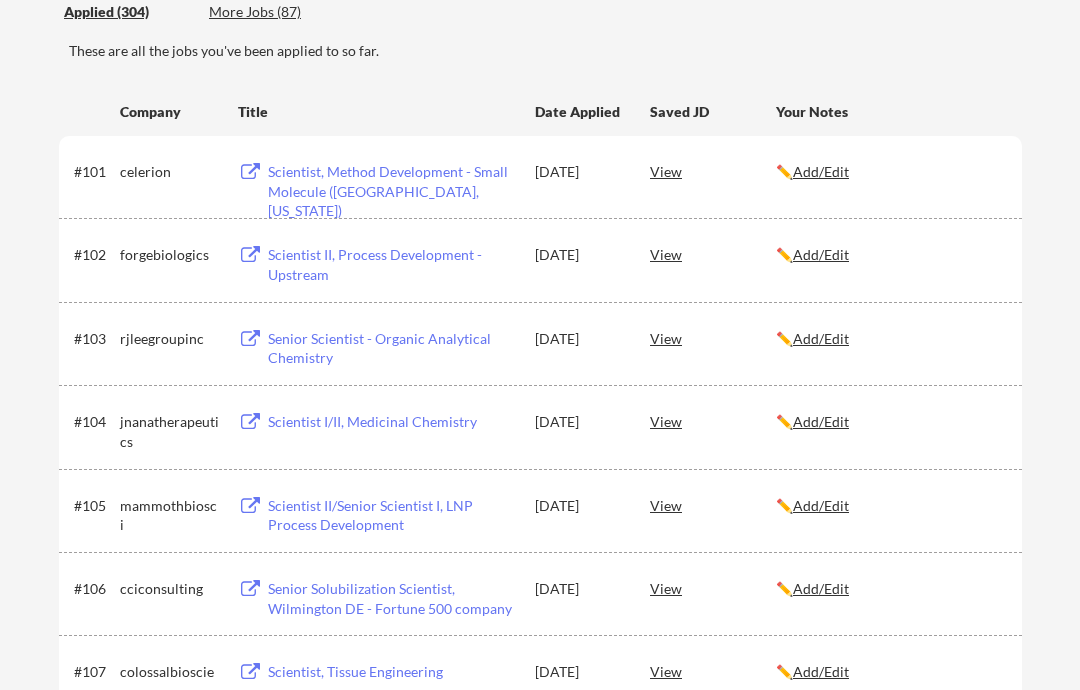 scroll, scrollTop: 254, scrollLeft: 0, axis: vertical 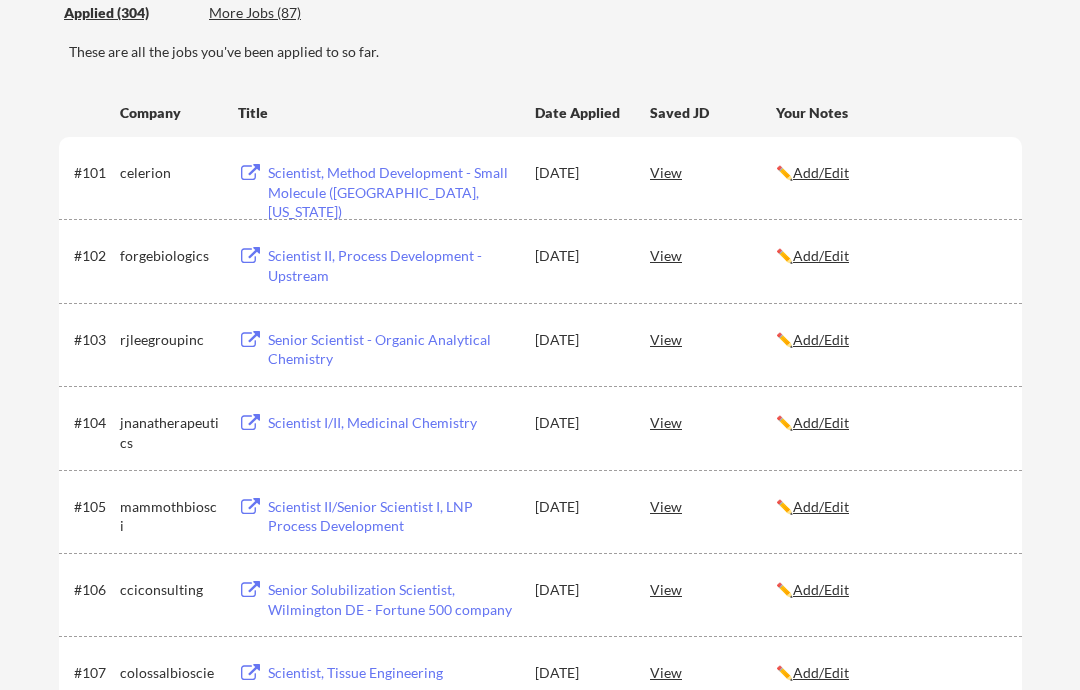 click on "View" at bounding box center (713, 172) 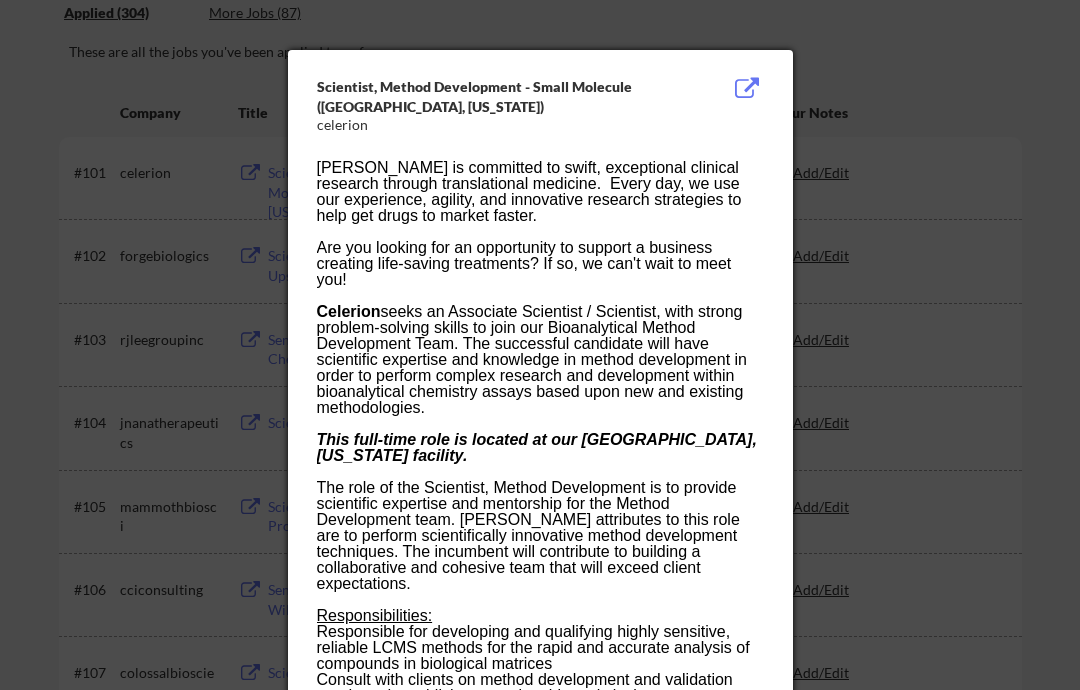 click at bounding box center (540, 345) 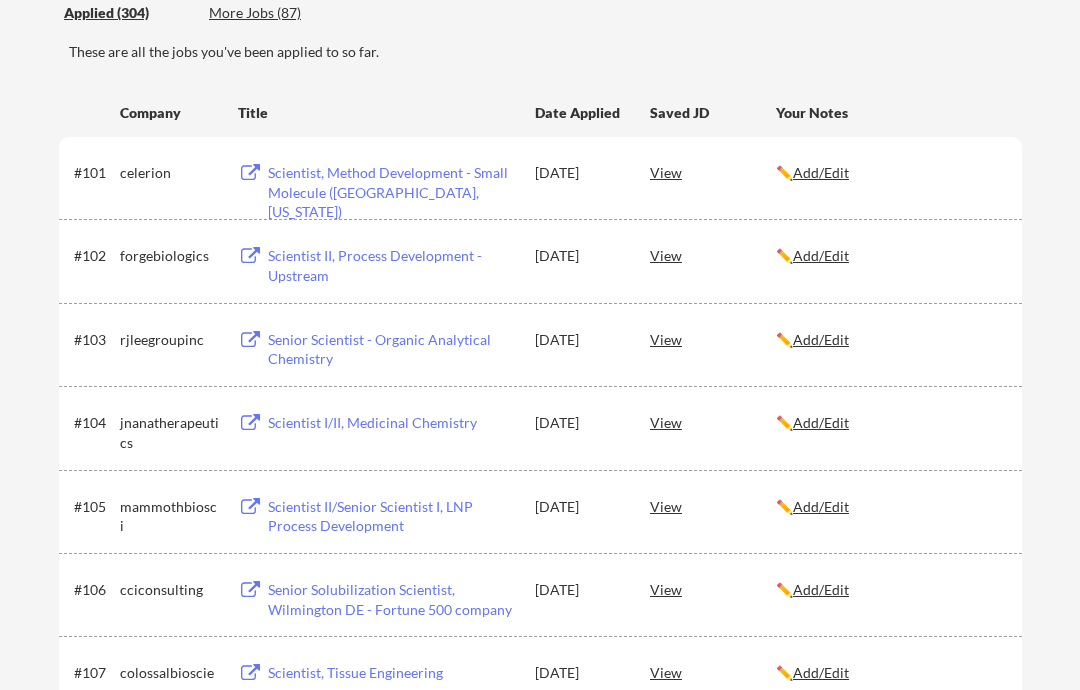 click on "View" at bounding box center [713, 589] 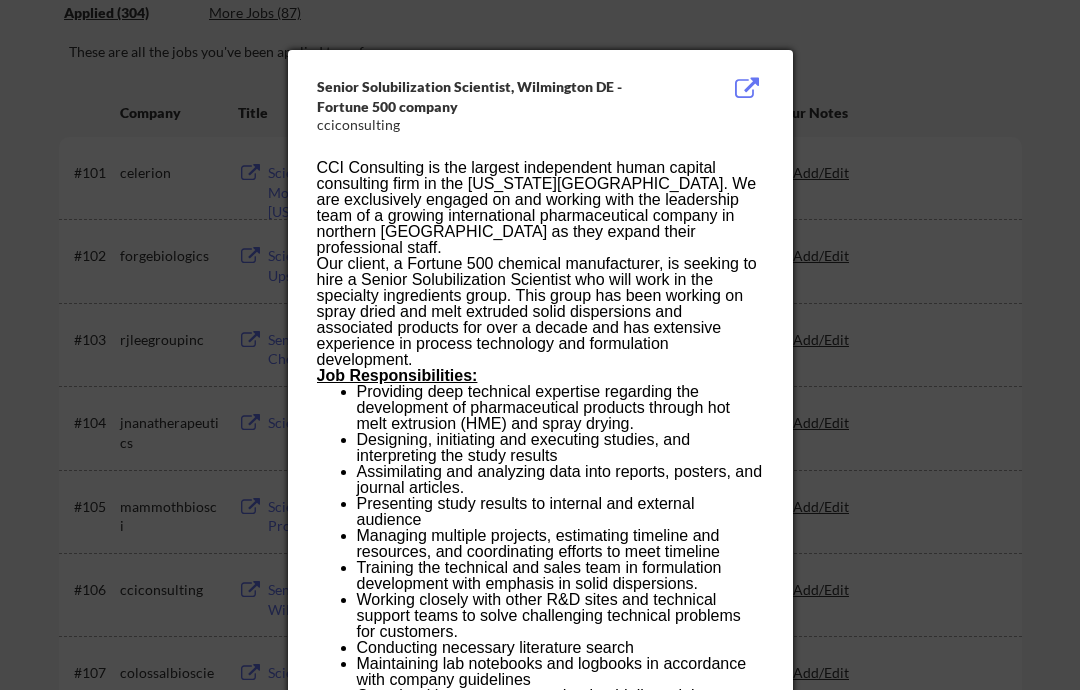 click at bounding box center (540, 345) 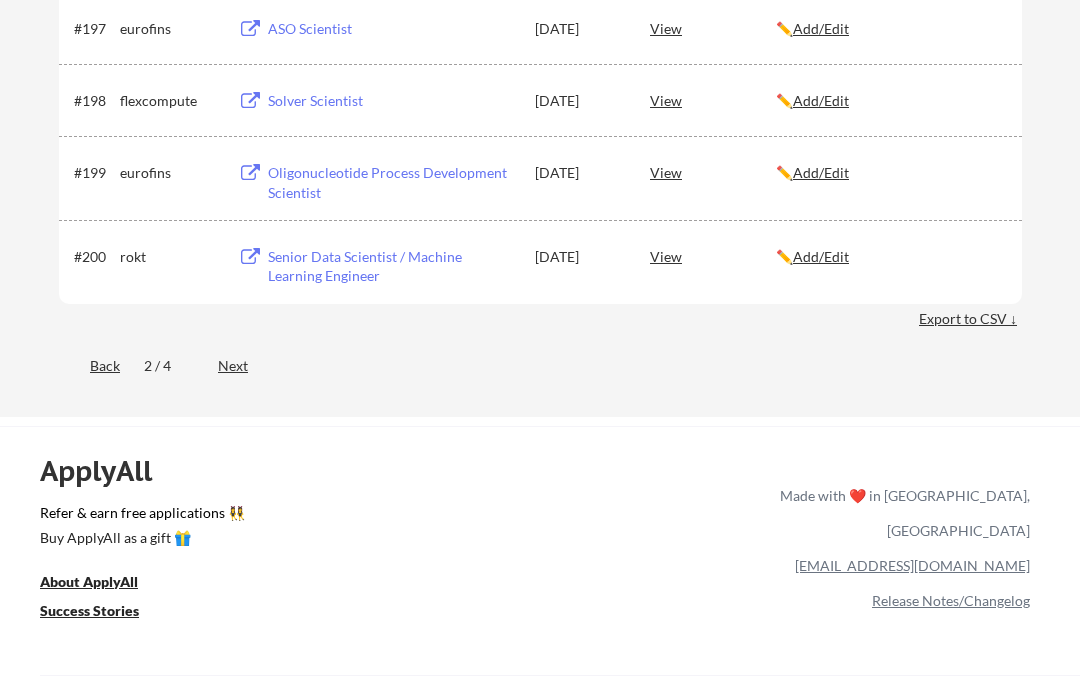 scroll, scrollTop: 7769, scrollLeft: 0, axis: vertical 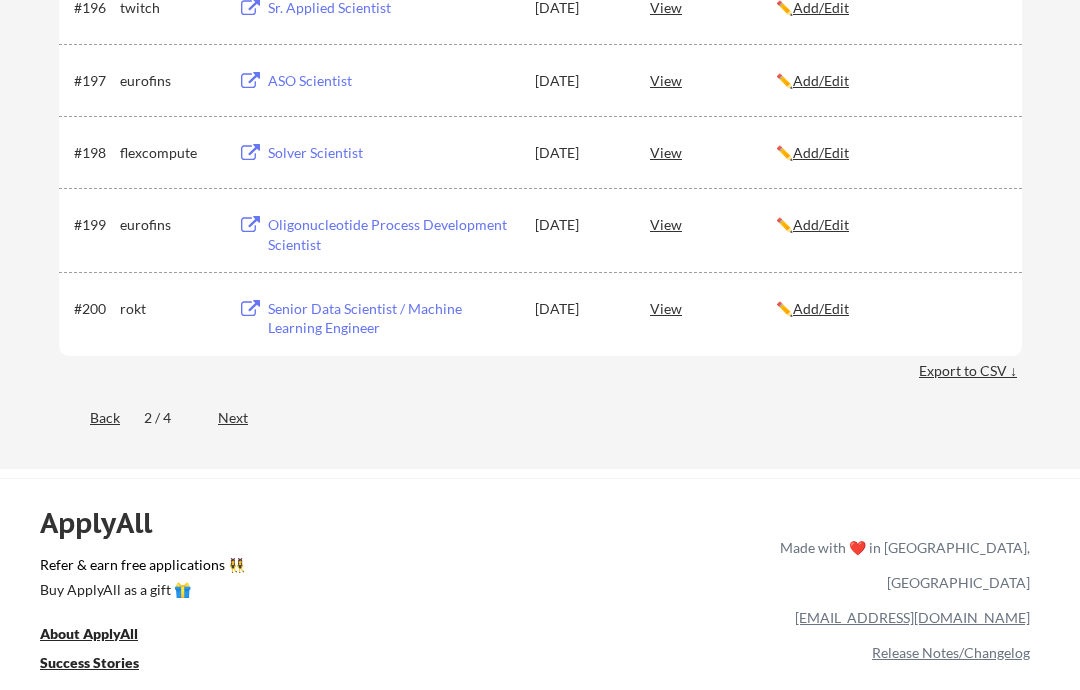 click on "Next" at bounding box center (244, 418) 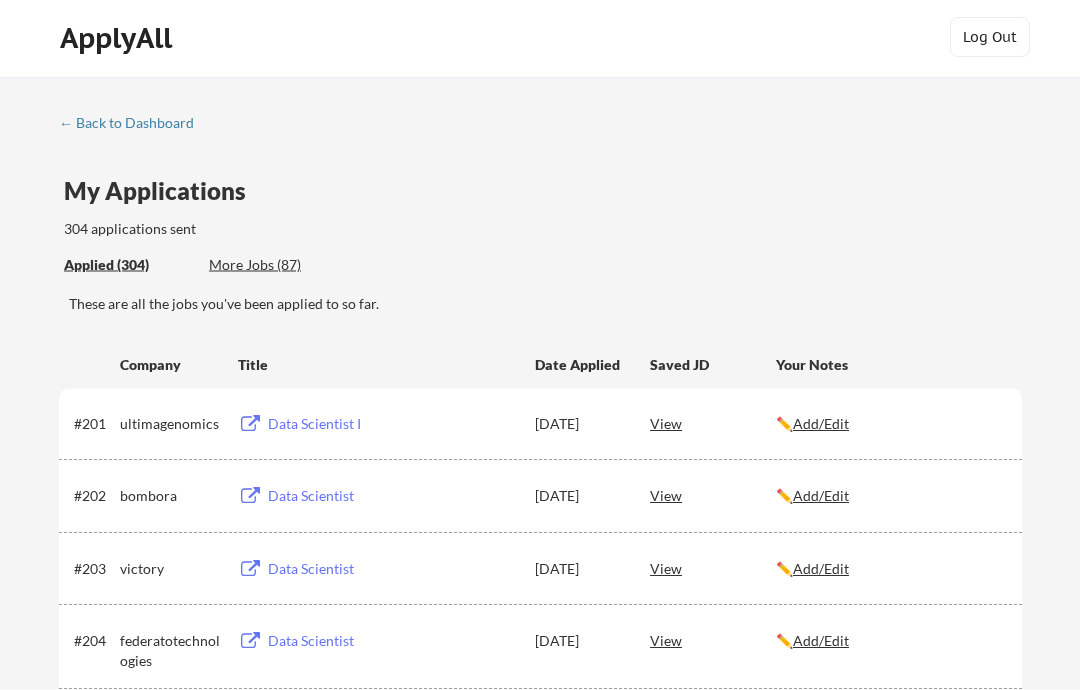 scroll, scrollTop: 0, scrollLeft: 0, axis: both 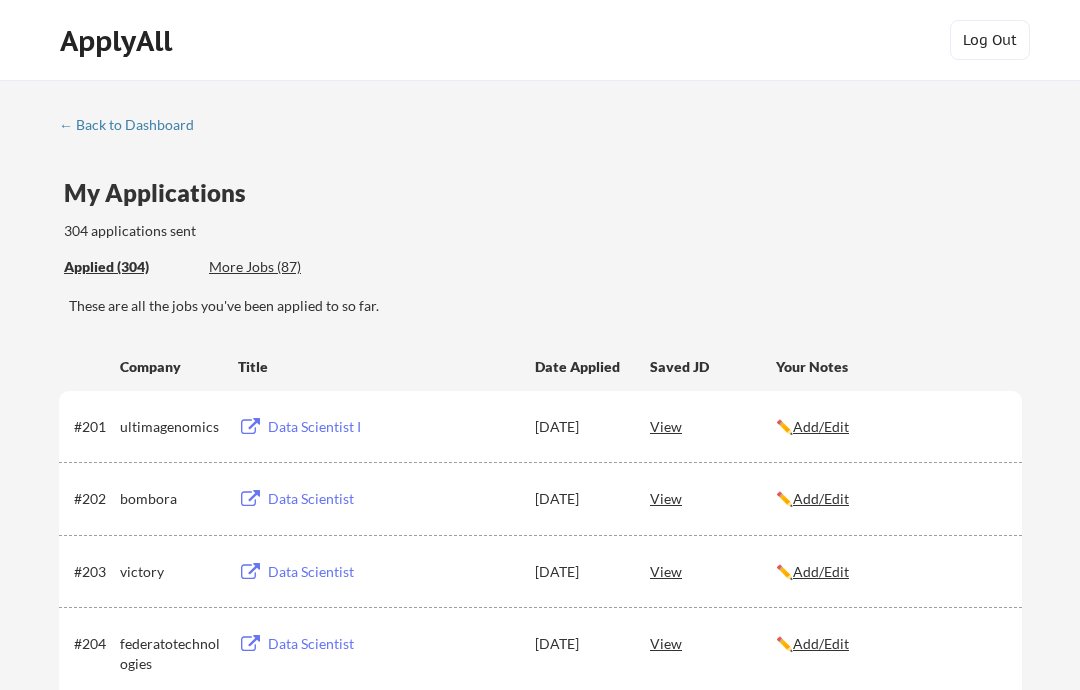 click on "← Back to Dashboard My Applications 304 applications sent Applied (304) More Jobs (87) These are all the jobs you've been applied to so far.  Company Title Date Applied Saved JD Your Notes #201 ultimagenomics Data Scientist I May 3, 2025 View    ✏️  Add/Edit
#202 bombora Data Scientist May 2, 2025 View    ✏️  Add/Edit
#203 victory Data Scientist May 2, 2025 View    ✏️  Add/Edit
#204 federatotechnologies Data Scientist May 2, 2025 View    ✏️  Add/Edit
#205 known Data Scientist, Media Consultant May 2, 2025 View    ✏️  Add/Edit
#206 realstaffing Scientist May 2, 2025 View    ✏️  Add/Edit
#207 nbcuniversal3 Lead Data Scientist, Decision Sciences May 2, 2025 View    ✏️  Add/Edit
#208 nbcuniversal3 Principal Data Scientist May 2, 2025 View    ✏️  Add/Edit
#209 aditumbio Scientist, Discovery (PhD or MD PhD) May 2, 2025 View    ✏️  Add/Edit
#210 insitro Staff ML Scientist, Integrative Phenotyping May 2, 2025 View    ✏️  Add/Edit
#211" at bounding box center (540, 4131) 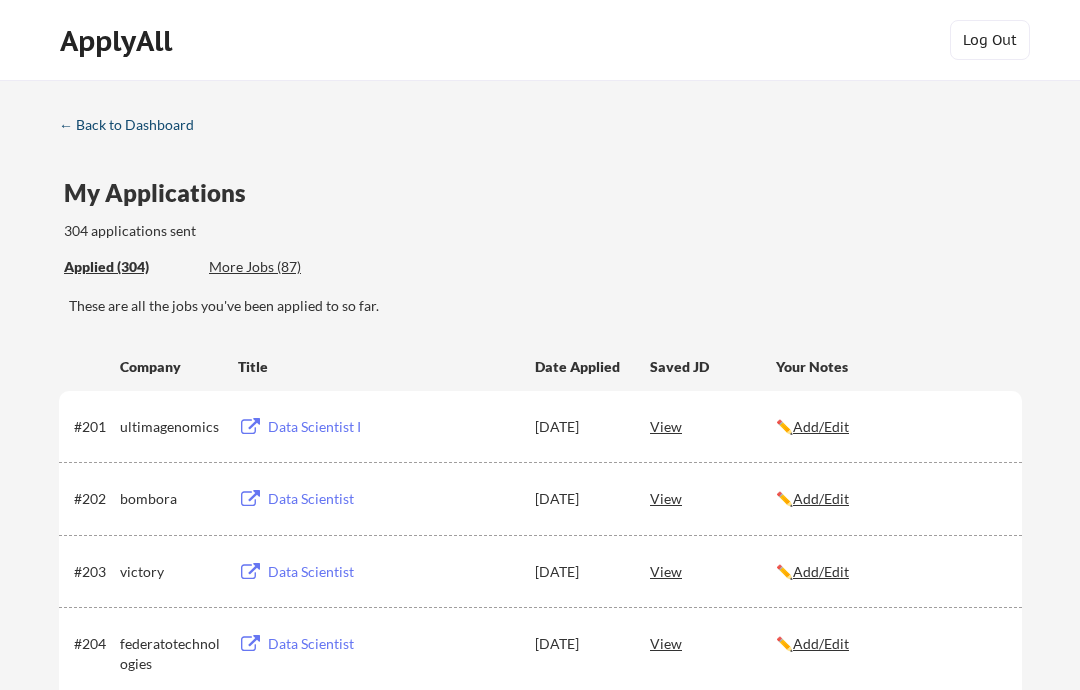 click on "← Back to Dashboard" at bounding box center [134, 127] 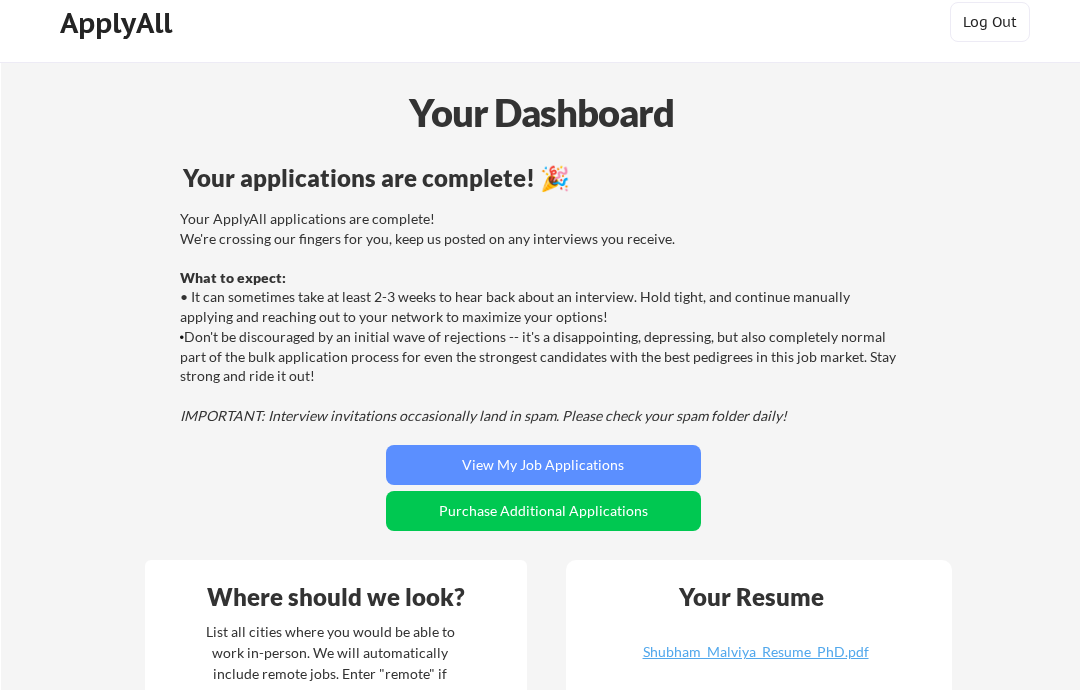 scroll, scrollTop: 0, scrollLeft: 0, axis: both 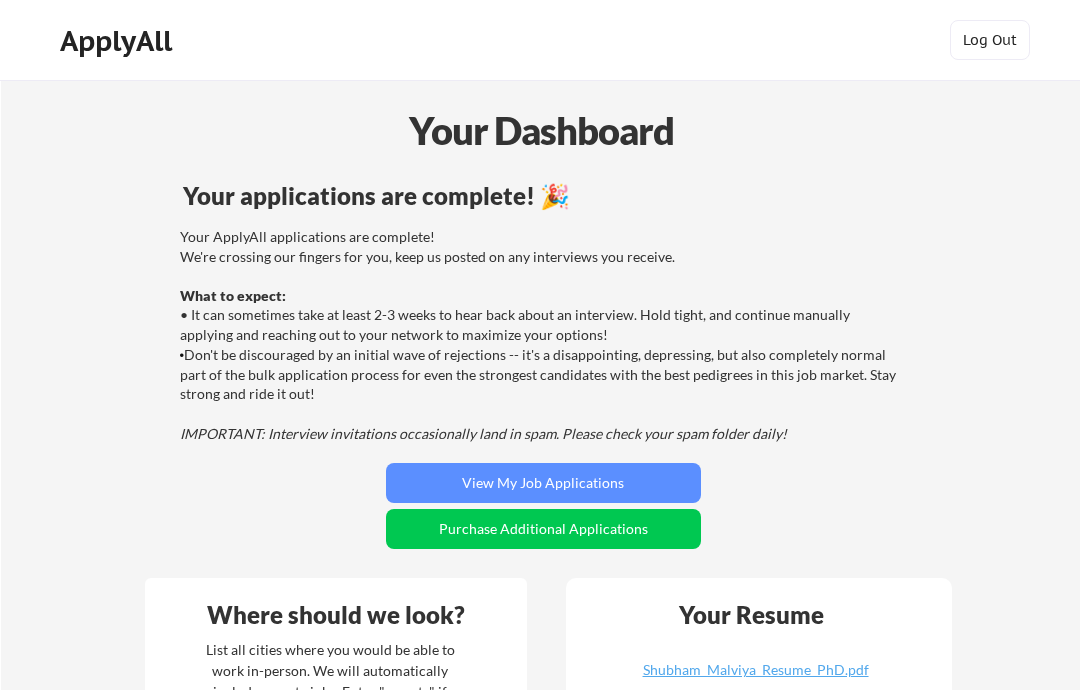 click on "View My Job Applications" at bounding box center [543, 483] 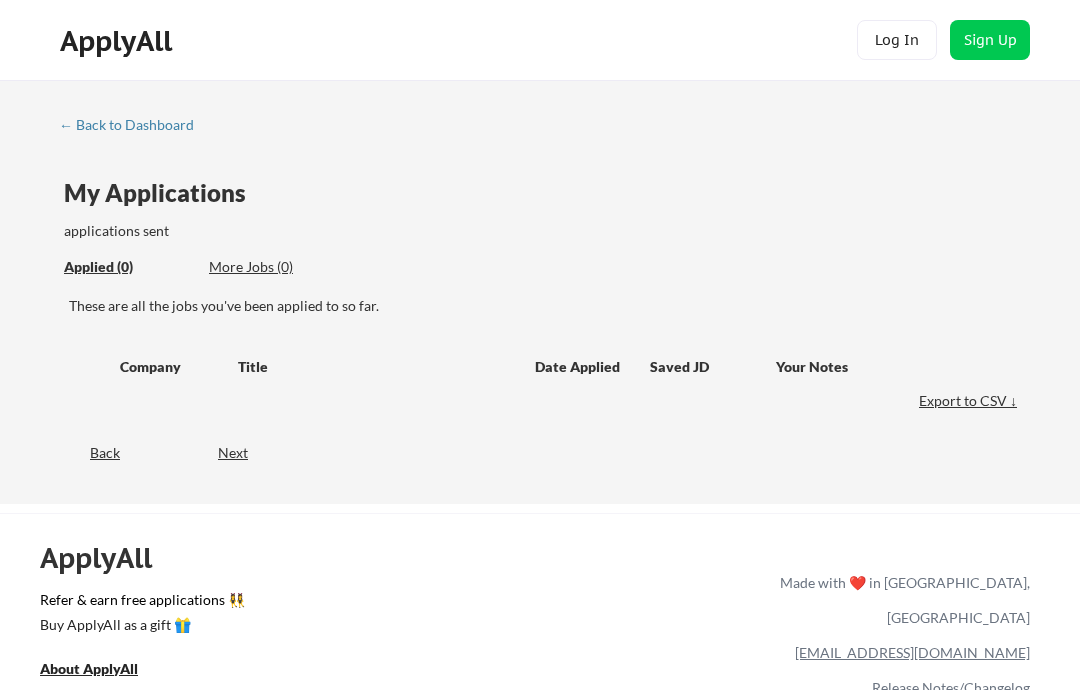 scroll, scrollTop: 0, scrollLeft: 0, axis: both 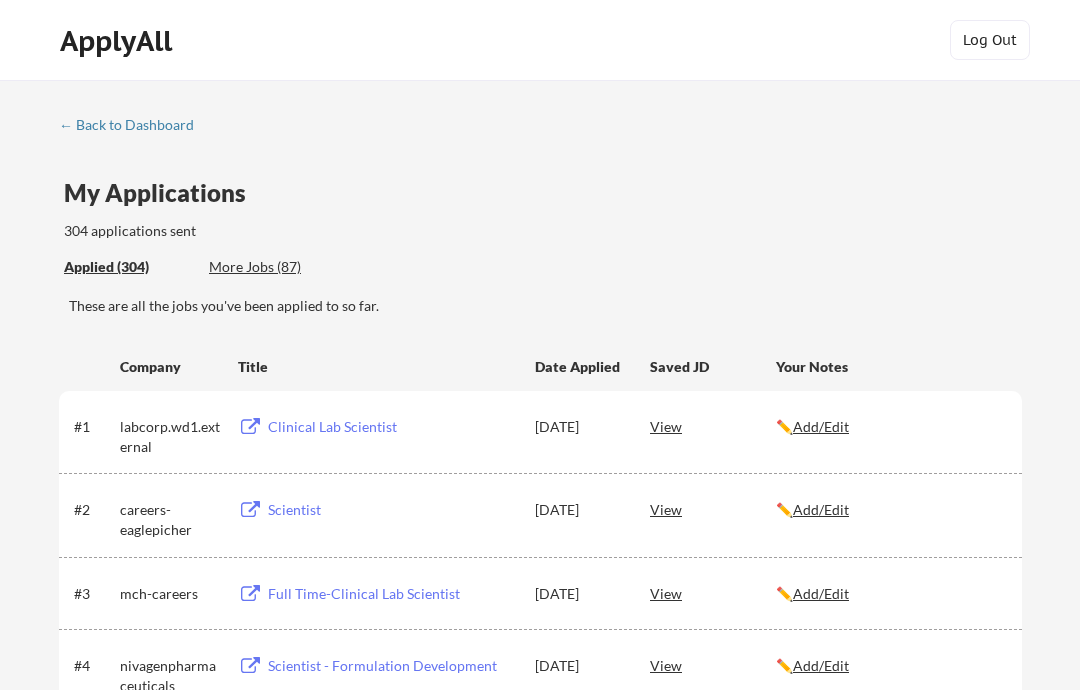 click on "View" at bounding box center [713, 509] 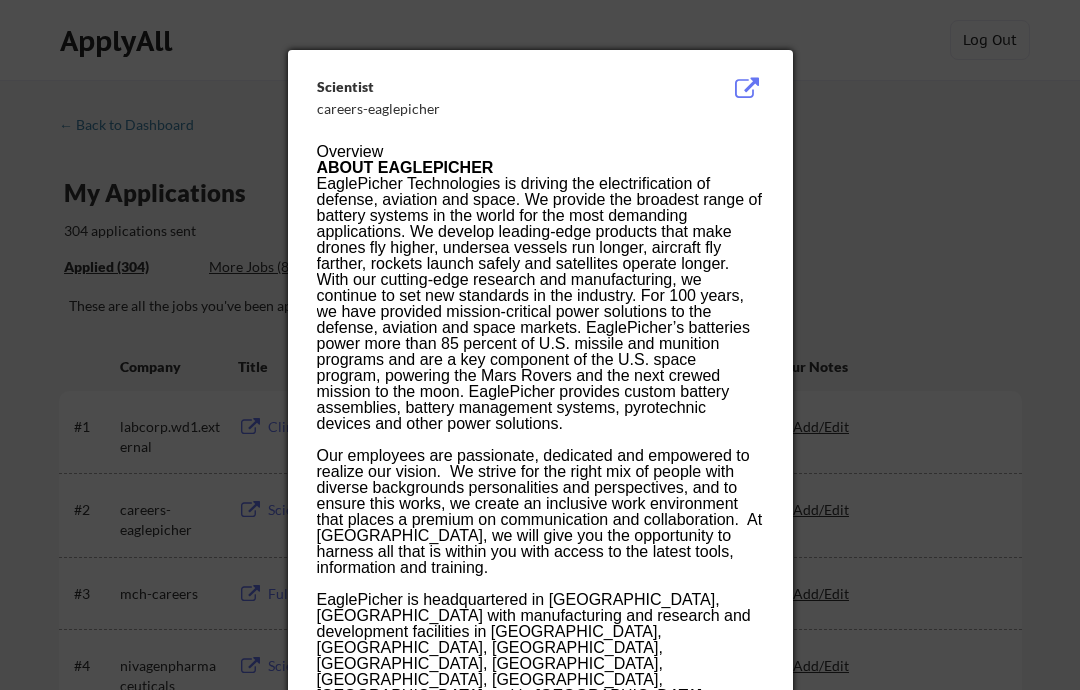 click at bounding box center (540, 345) 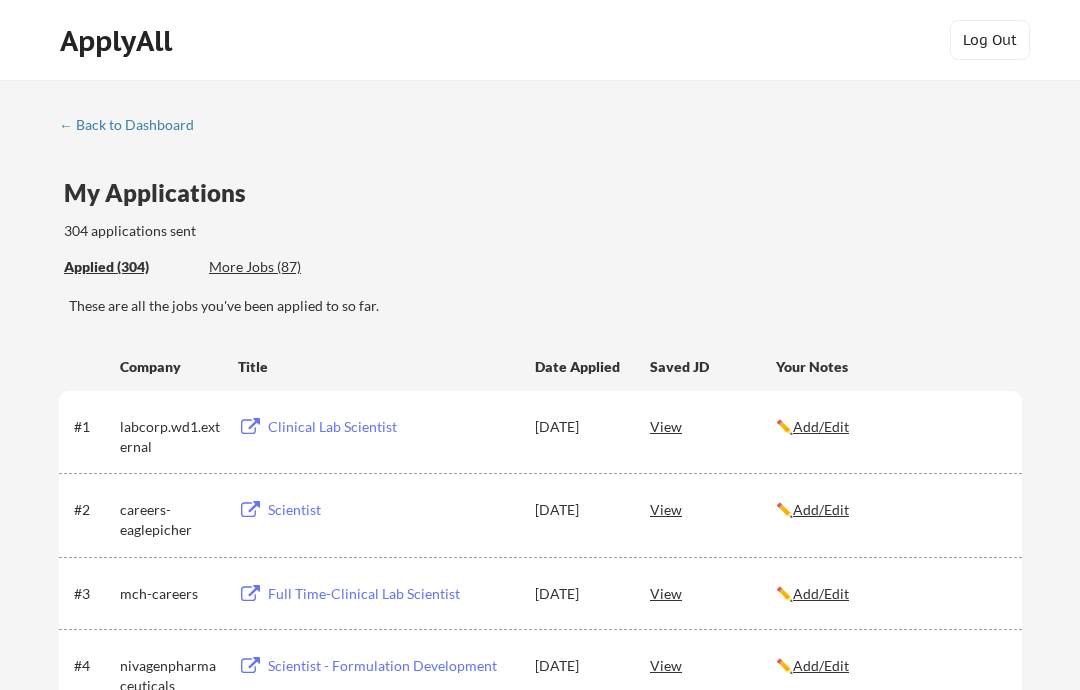 click on "View" at bounding box center [713, 426] 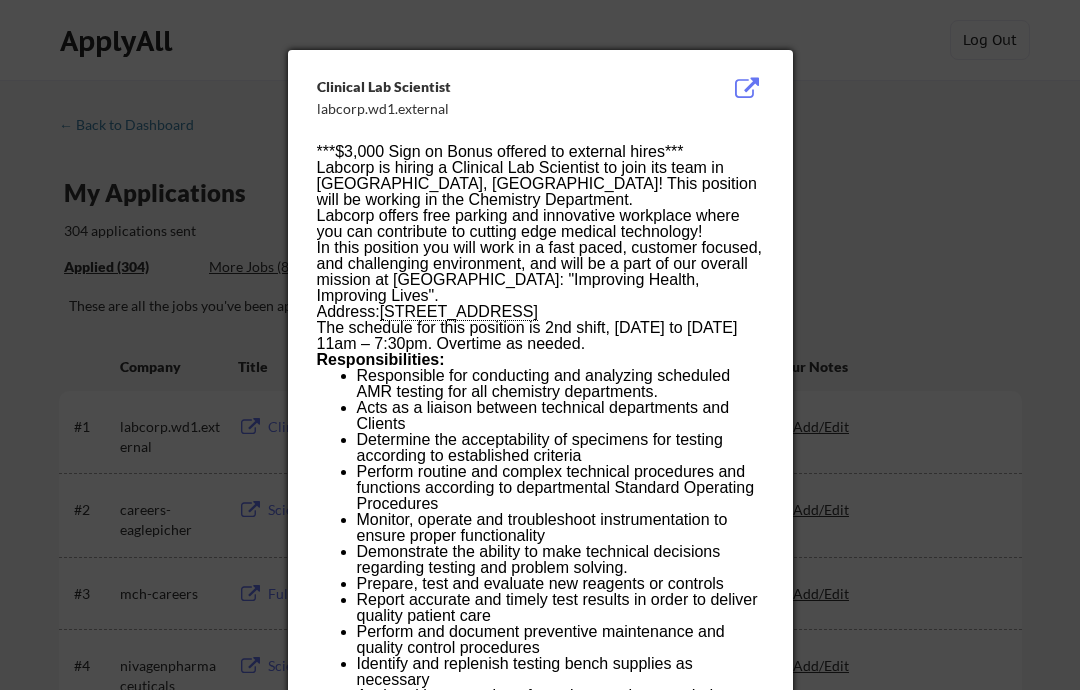 click at bounding box center [540, 345] 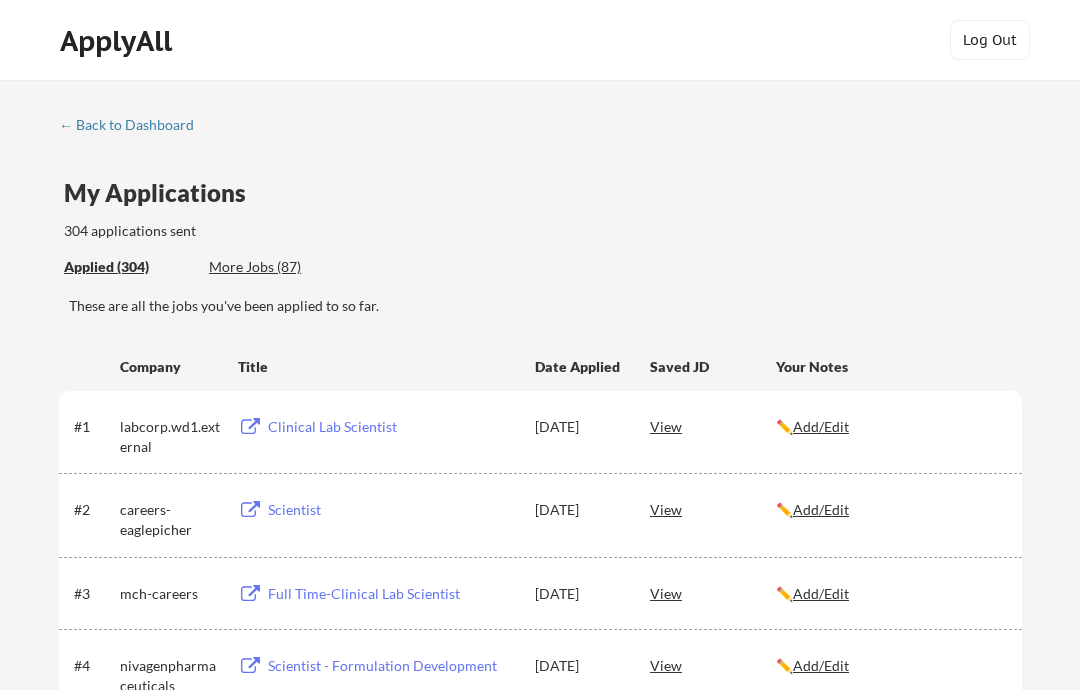 scroll, scrollTop: 9, scrollLeft: 0, axis: vertical 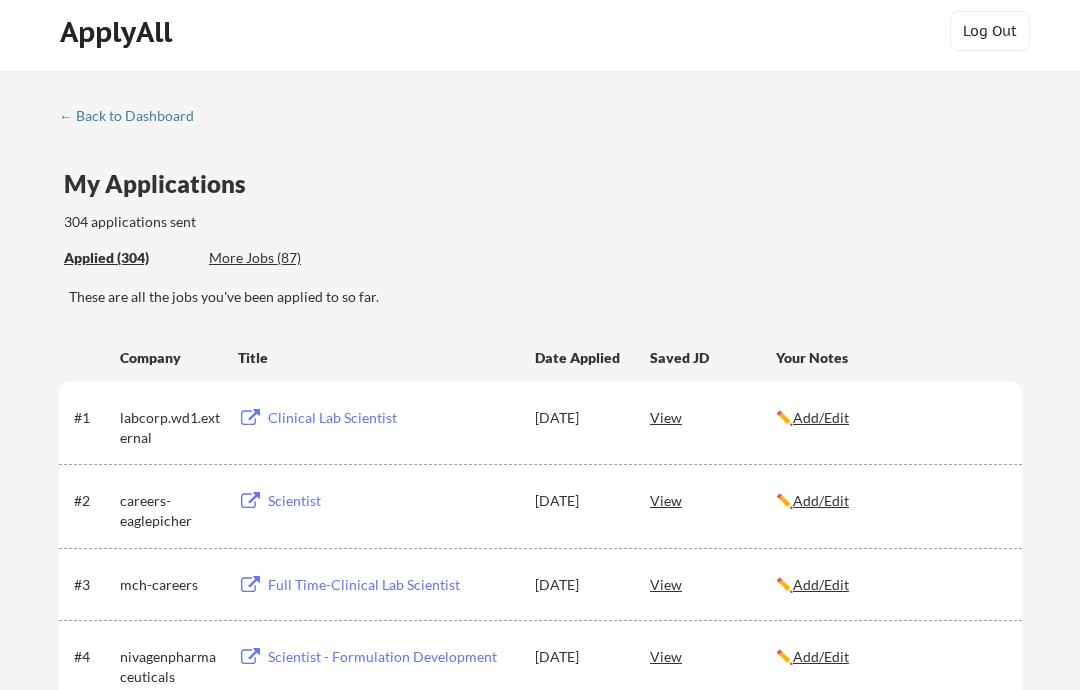 click on "Add/Edit" at bounding box center (821, 584) 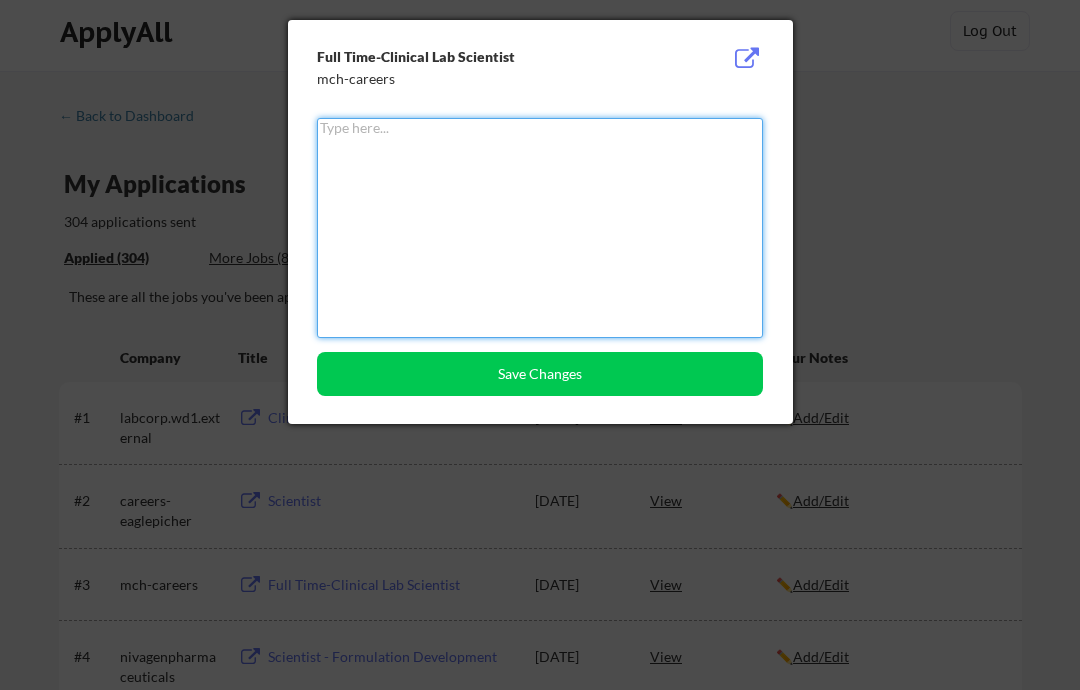 click at bounding box center (540, 345) 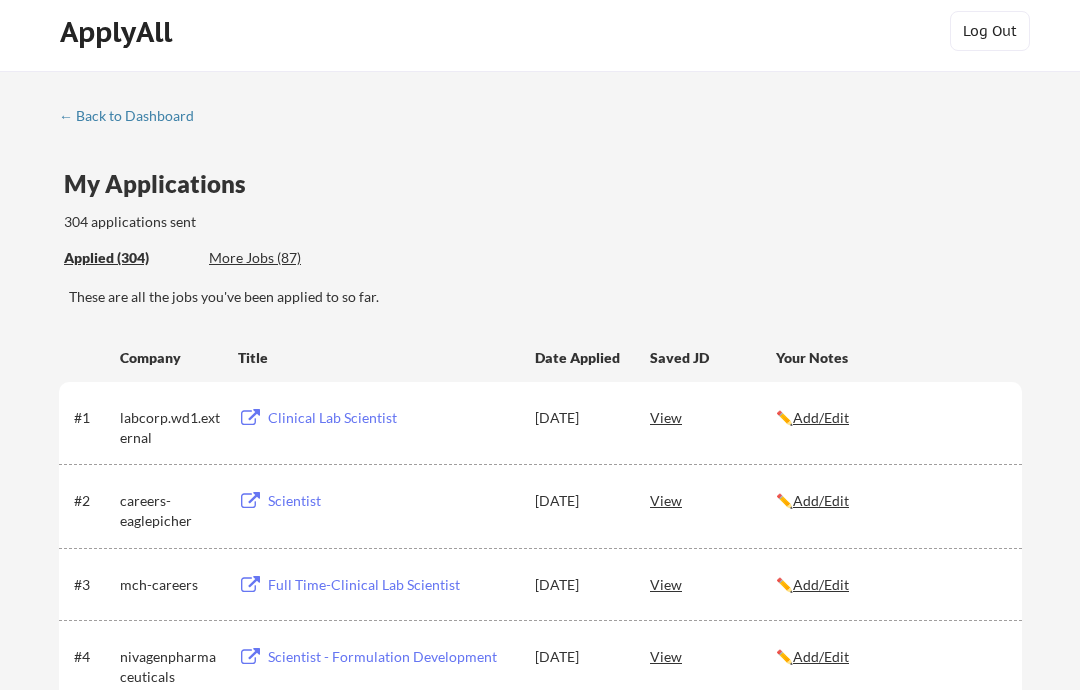 click on "#3 mch-careers Full Time-Clinical Lab Scientist Jul 14, 2025 View    ✏️  Add/Edit" at bounding box center [539, 584] 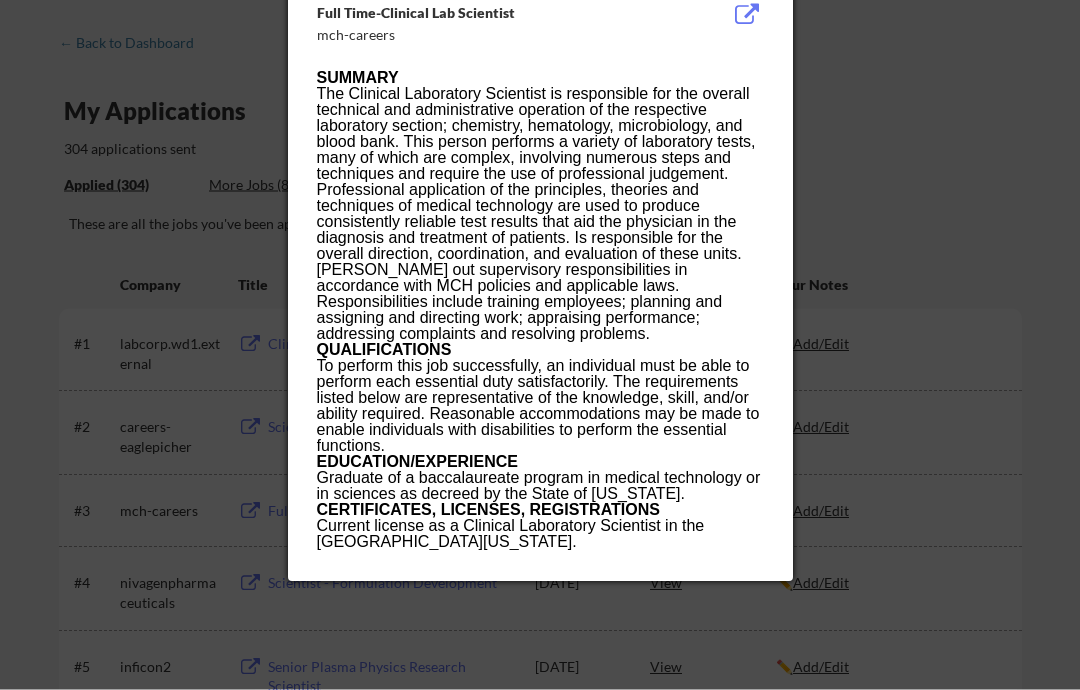 scroll, scrollTop: 71, scrollLeft: 0, axis: vertical 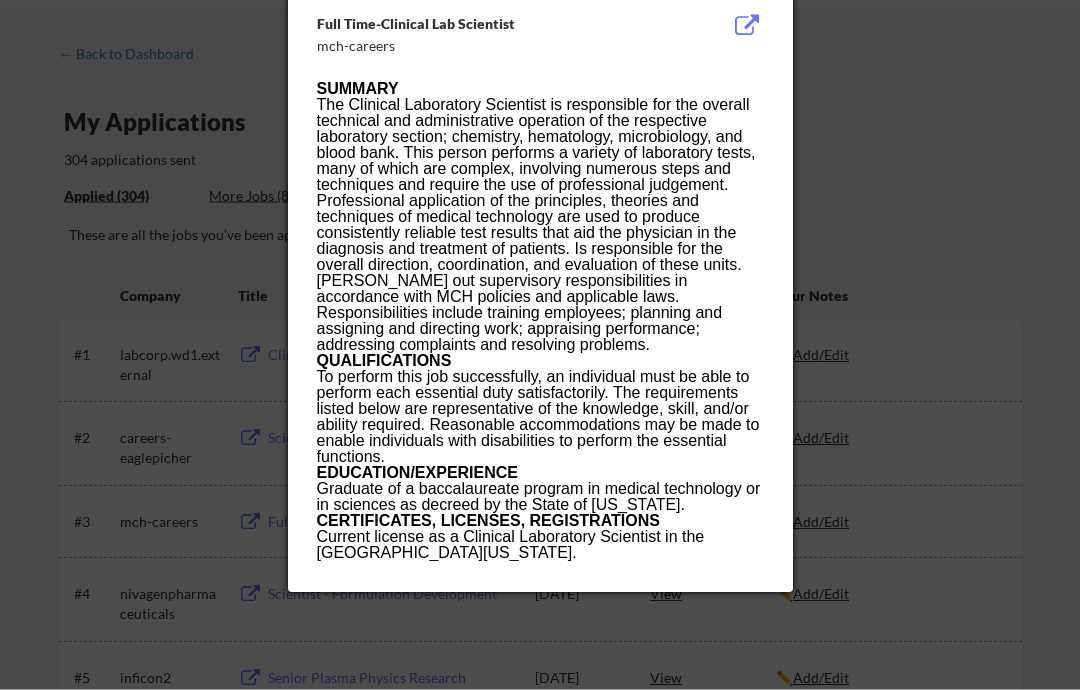 click at bounding box center [540, 345] 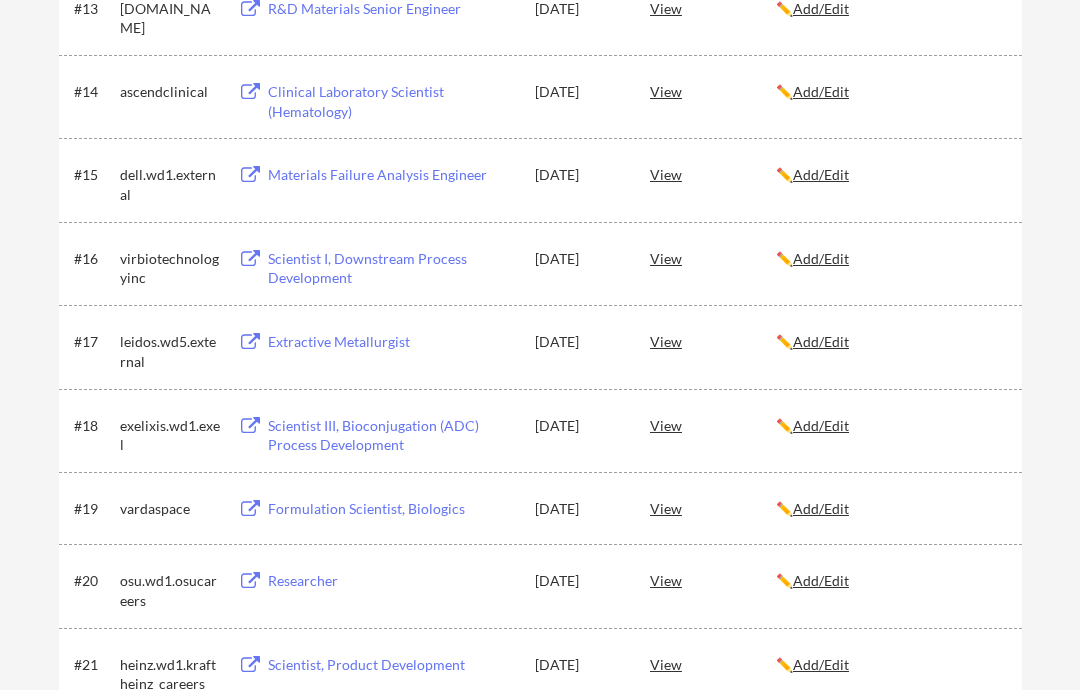 scroll, scrollTop: 1426, scrollLeft: 0, axis: vertical 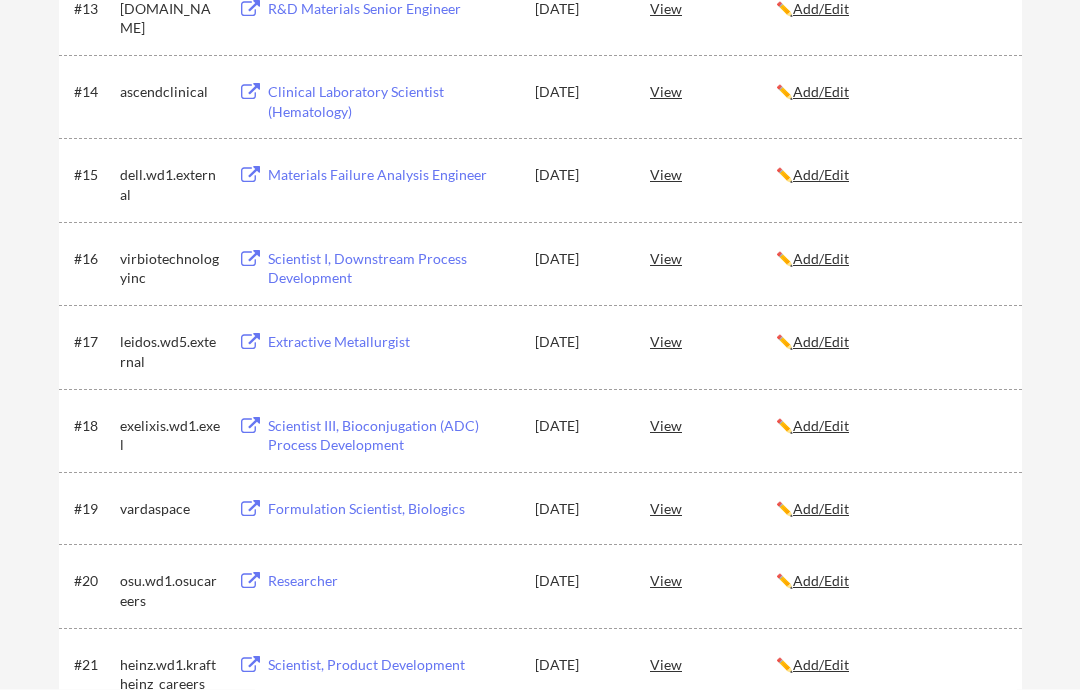 click on "Extractive Metallurgist" at bounding box center [392, 343] 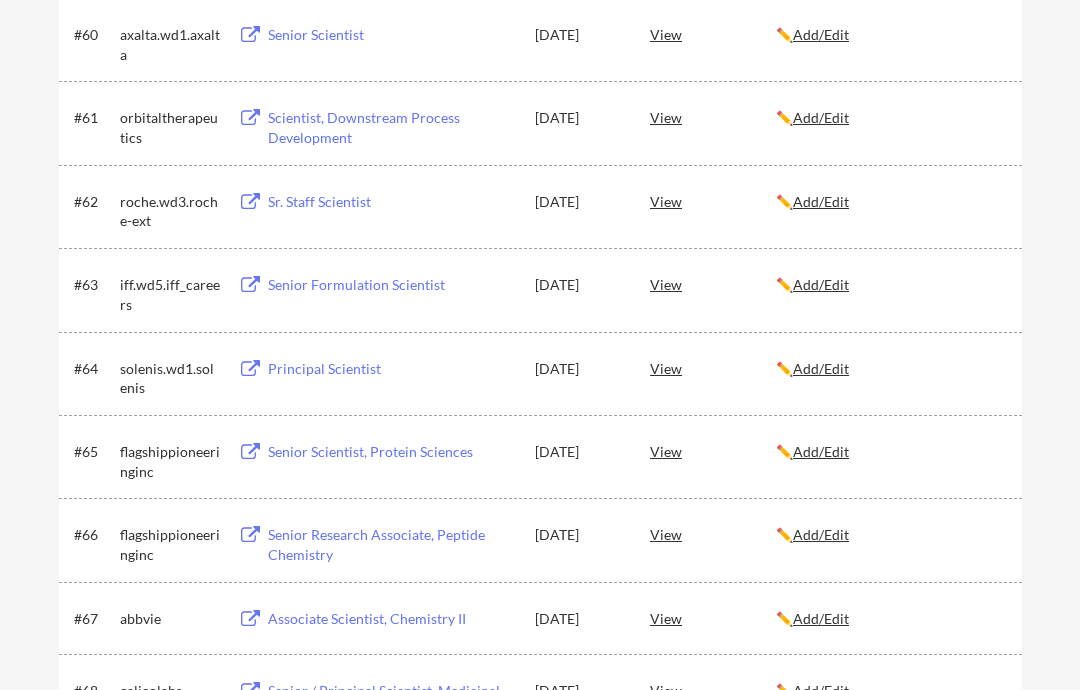scroll, scrollTop: 5290, scrollLeft: 0, axis: vertical 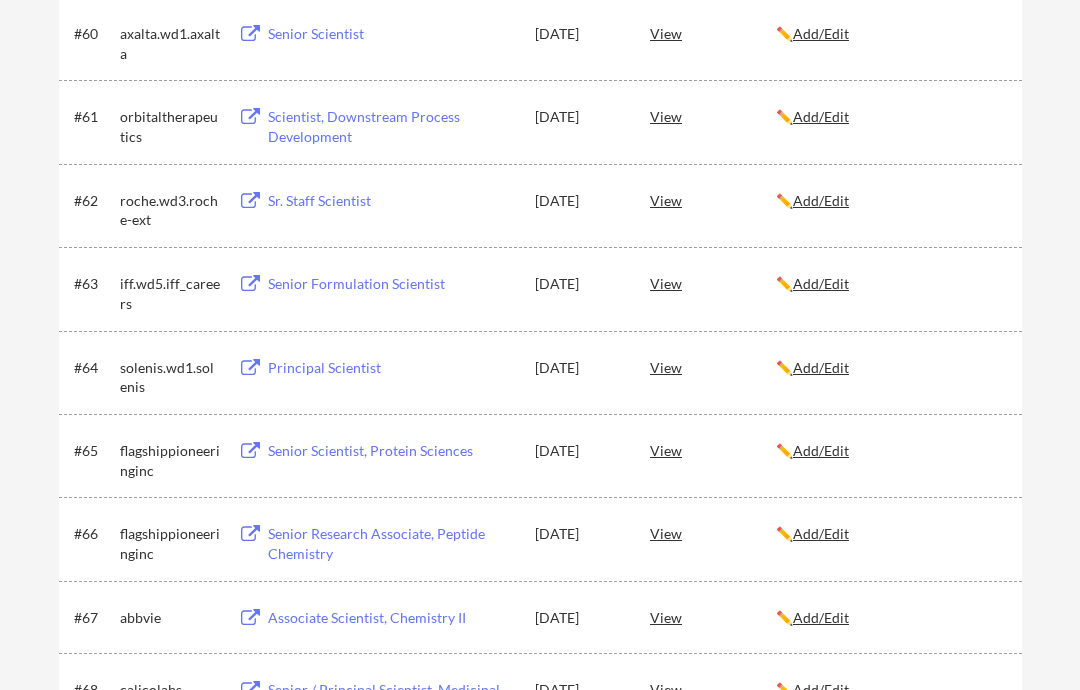 click on "Senior Scientist, Protein Sciences" at bounding box center (392, 451) 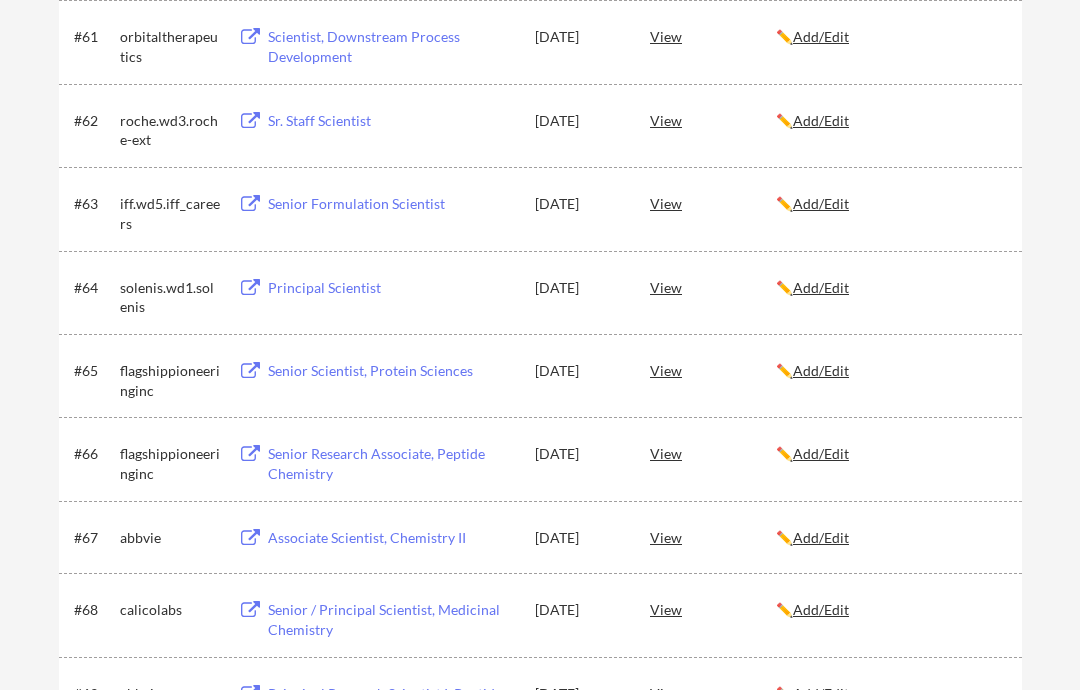 click on "View" at bounding box center (713, 370) 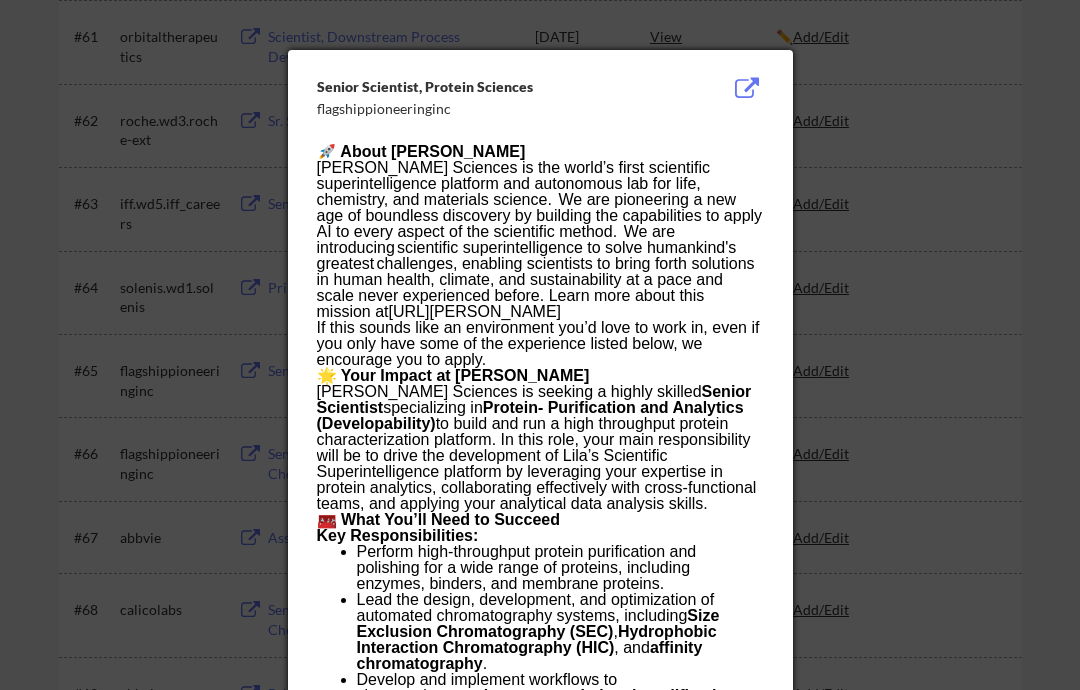 click at bounding box center [540, 345] 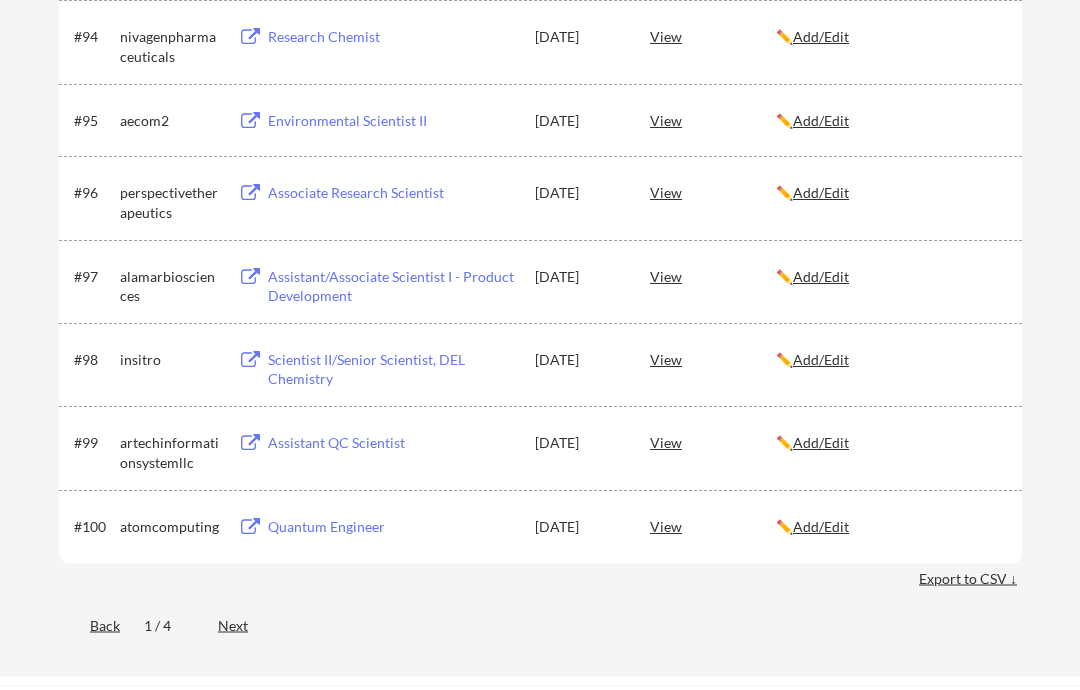 scroll, scrollTop: 8106, scrollLeft: 0, axis: vertical 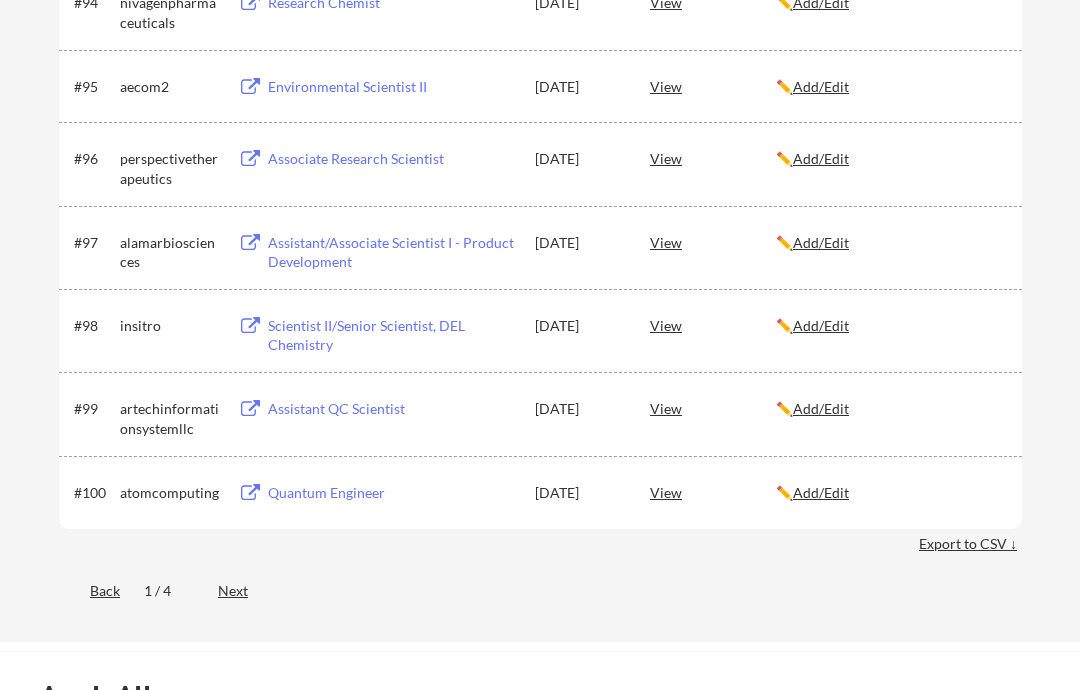 click on "Next" at bounding box center (244, 592) 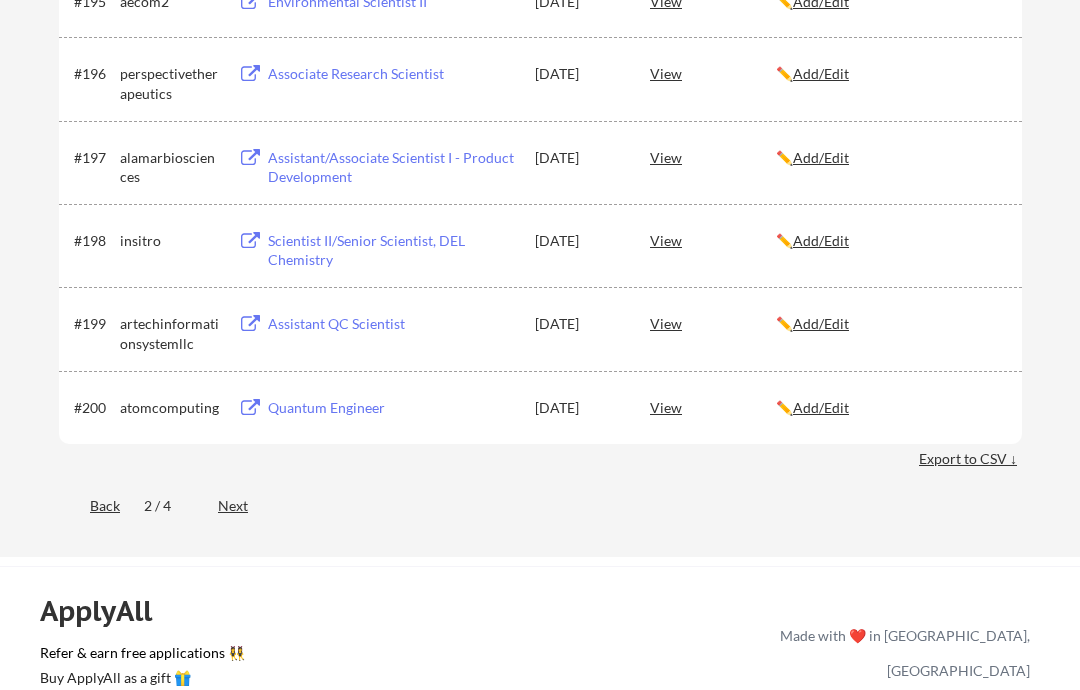 click on "ApplyAll Refer & earn free applications 👯‍♀️ Buy ApplyAll as a gift 🎁 About ApplyAll Success Stories Made with ❤️ in Los Angeles, CA team@applyall.com Release Notes/Changelog Copyright © 2025 Apply All Inc Terms & Conditions      Privacy Policy" at bounding box center (540, 738) 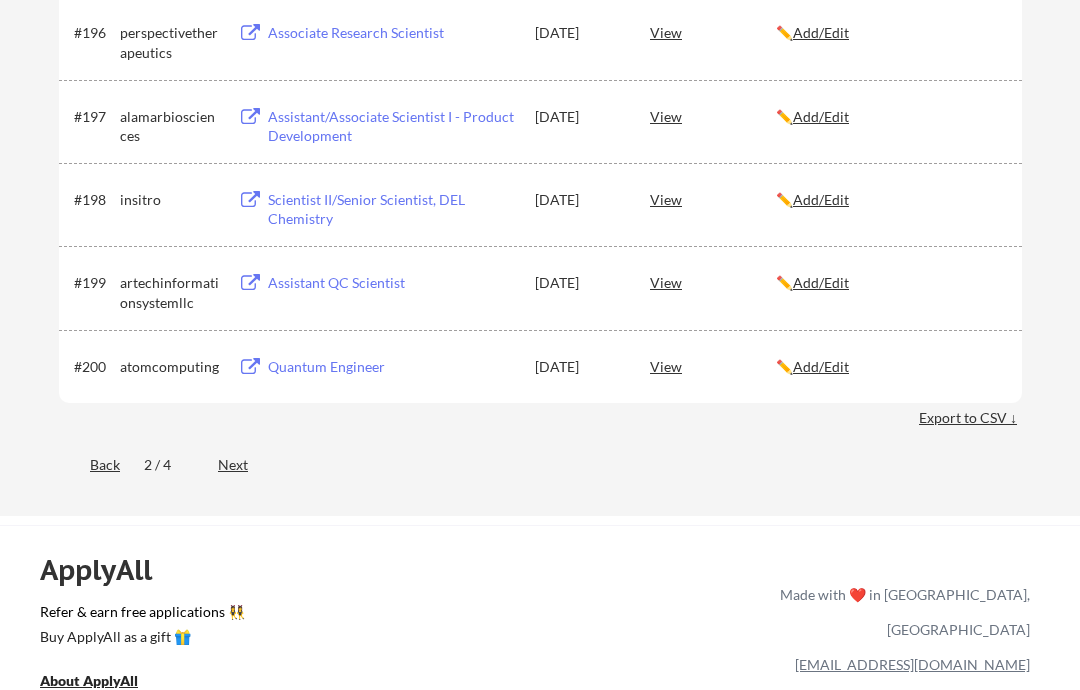 click on "Next" at bounding box center [244, 465] 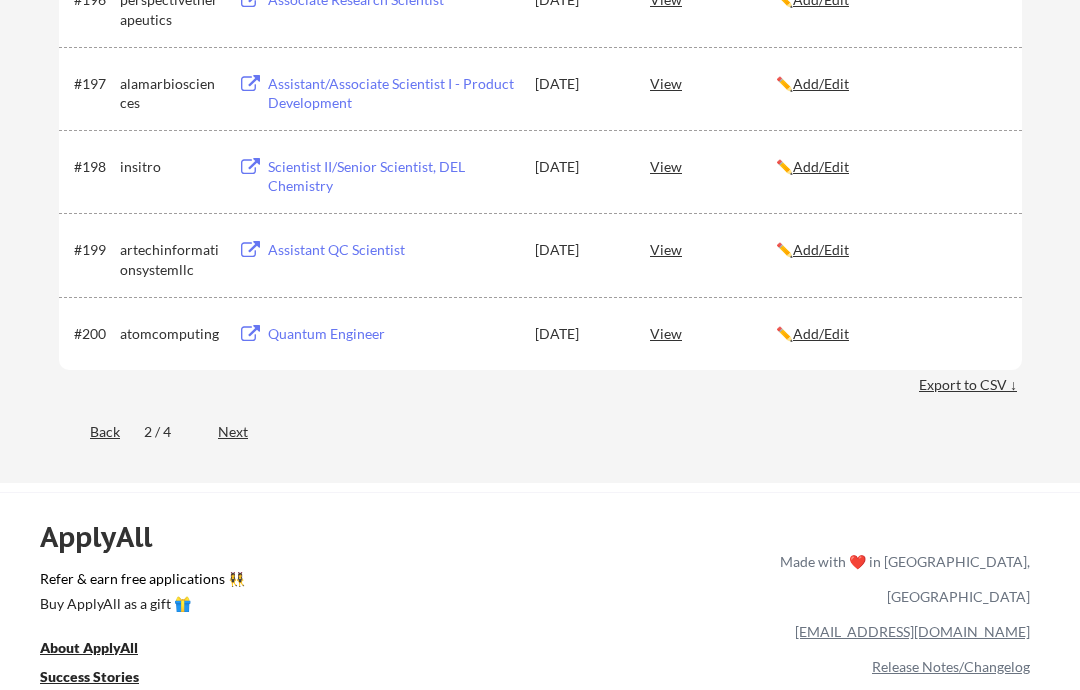 click on "← Back to Dashboard My Applications 304 applications sent Applied (304) More Jobs (87) These are all the jobs you've been applied to so far.  Company Title Date Applied Saved JD Your Notes #101 celerion Scientist, Method Development - Small Molecule (Lincoln, Nebraska) Jun 2, 2025 View    ✏️  Add/Edit
#102 forgebiologics Scientist II, Process Development - Upstream Jun 2, 2025 View    ✏️  Add/Edit
#103 rjleegroupinc Senior Scientist - Organic Analytical Chemistry Jun 2, 2025 View    ✏️  Add/Edit
#104 jnanatherapeutics Scientist I/II, Medicinal Chemistry  Jun 2, 2025 View    ✏️  Add/Edit
#105 mammothbiosci Scientist II/Senior Scientist I, LNP Process Development Jun 2, 2025 View    ✏️  Add/Edit
#106 cciconsulting Senior Solubilization Scientist, Wilmington DE - Fortune 500 company  Jun 2, 2025 View    ✏️  Add/Edit
#107 colossalbiosciences Scientist, Tissue Engineering Jun 2, 2025 View    ✏️  Add/Edit
#108 forestown Jun 2, 2025 View    ✏️  Add/Edit" at bounding box center (540, -3174) 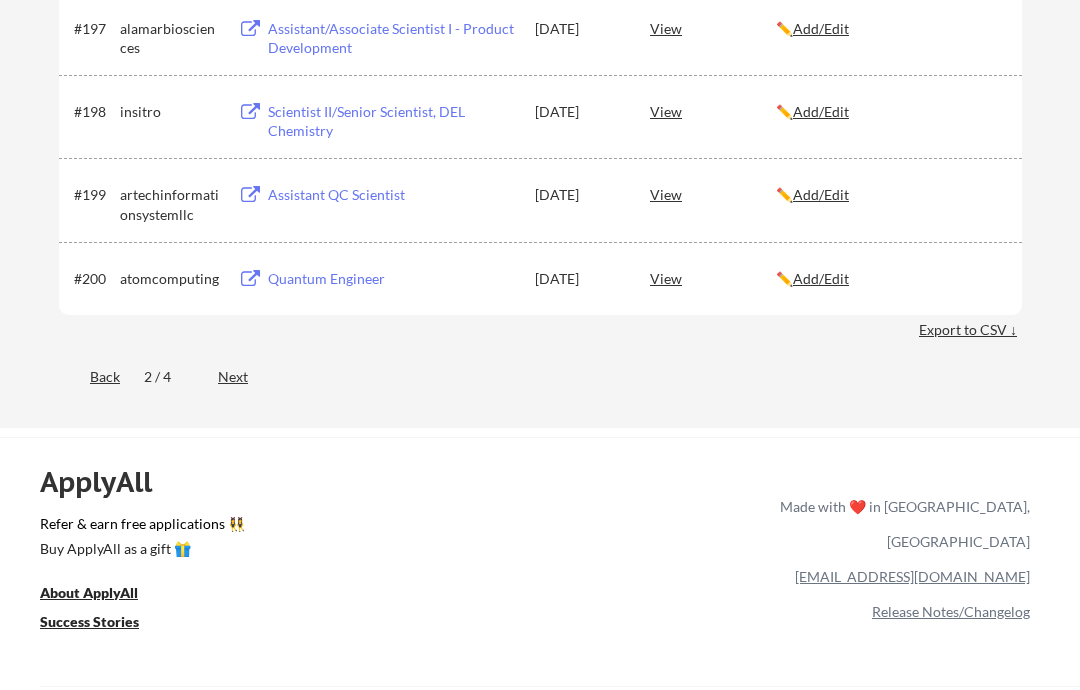 click on "ApplyAll Refer & earn free applications 👯‍♀️ Buy ApplyAll as a gift 🎁 About ApplyAll Success Stories Made with ❤️ in Los Angeles, CA team@applyall.com Release Notes/Changelog Copyright © 2025 Apply All Inc Terms & Conditions      Privacy Policy" at bounding box center [540, 609] 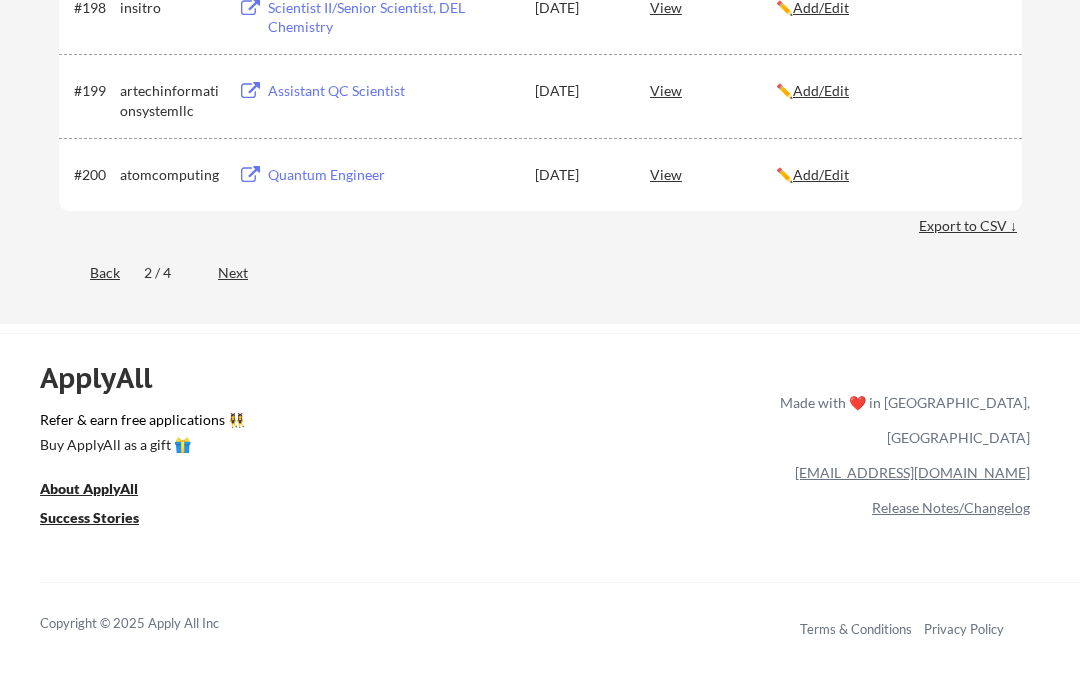 click on "ApplyAll Refer & earn free applications 👯‍♀️ Buy ApplyAll as a gift 🎁 About ApplyAll Success Stories Made with ❤️ in Los Angeles, CA team@applyall.com Release Notes/Changelog Copyright © 2025 Apply All Inc Terms & Conditions      Privacy Policy" at bounding box center (540, 505) 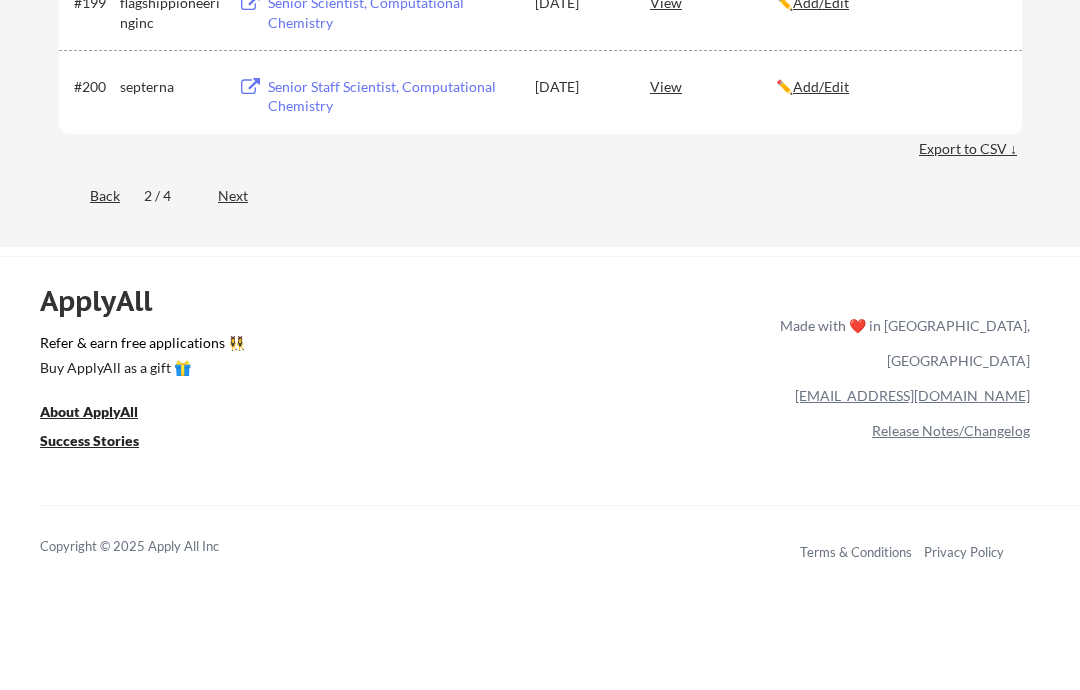 click on "← Back to Dashboard My Applications 304 applications sent Applied (304) More Jobs (87) These are all the jobs you've been applied to so far.  Company Title Date Applied Saved JD Your Notes #101 celerion Data Scientist I Jun 2, 2025 View    ✏️  Add/Edit
#102 forgebiologics Scientist II, Process Development - Upstream Jun 2, 2025 View    ✏️  Add/Edit
#103 rjleegroupinc Senior Scientist - Organic Analytical Chemistry Jun 2, 2025 View    ✏️  Add/Edit
#104 jnanatherapeutics Scientist I/II, Medicinal Chemistry  Jun 2, 2025 View    ✏️  Add/Edit
#105 mammothbiosci Scientist II/Senior Scientist I, LNP Process Development Jun 2, 2025 View    ✏️  Add/Edit
#106 cciconsulting Senior Solubilization Scientist, Wilmington DE - Fortune 500 company  Jun 2, 2025 View    ✏️  Add/Edit
#107 colossalbiosciences Scientist, Tissue Engineering Jun 2, 2025 View    ✏️  Add/Edit
#108 forestown Purchasing Manager/Engineer - chemical raw materials Jun 2, 2025 View    ✏️" at bounding box center [540, -3890] 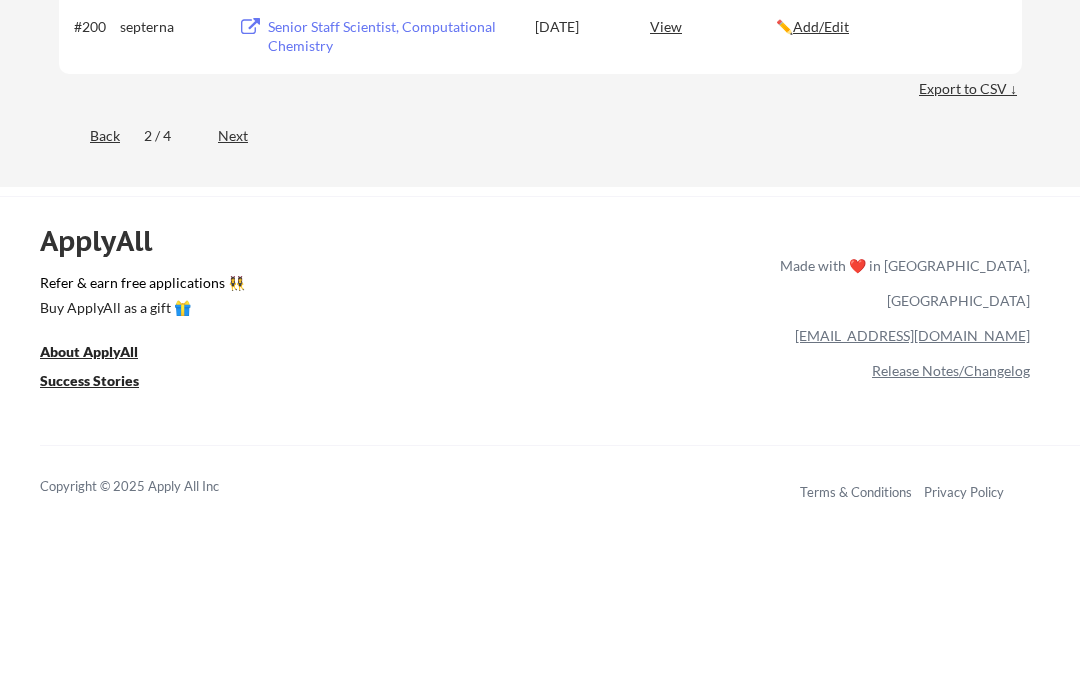 click on "ApplyAll Refer & earn free applications 👯‍♀️ Buy ApplyAll as a gift 🎁 About ApplyAll Success Stories Made with ❤️ in Los Angeles, CA team@applyall.com Release Notes/Changelog Copyright © 2025 Apply All Inc Terms & Conditions      Privacy Policy" at bounding box center [540, 368] 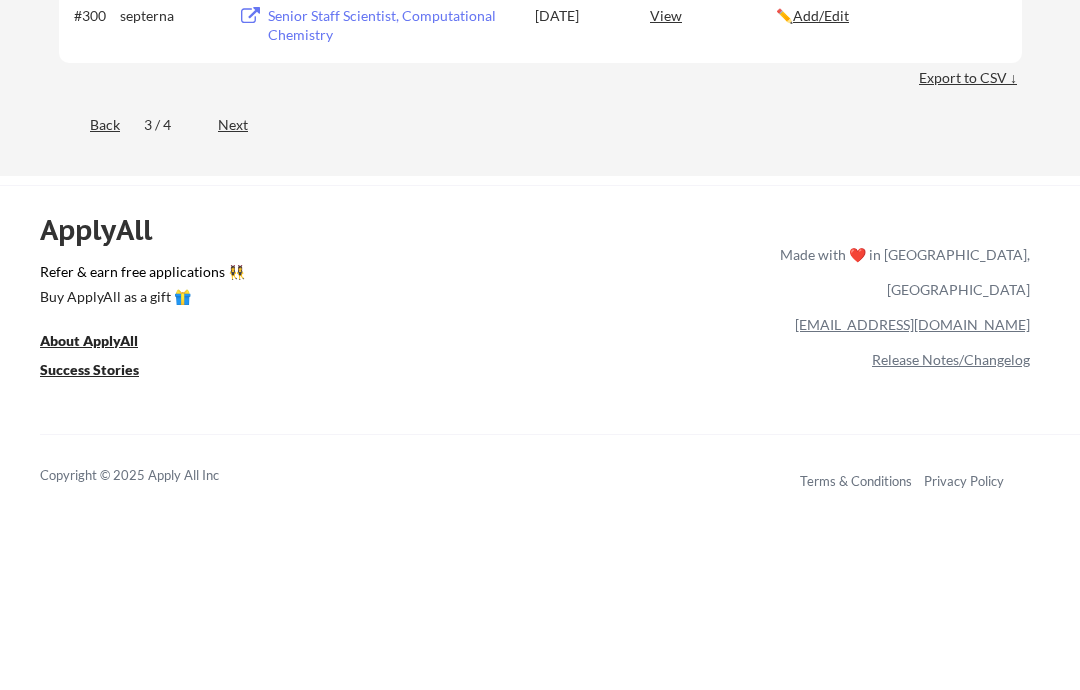 click on "← Back to Dashboard My Applications 304 applications sent Applied (304) More Jobs (87) These are all the jobs you've been applied to so far.  Company Title Date Applied Saved JD Your Notes #201 ultimagenomics Data Scientist I May 3, 2025 View    ✏️  Add/Edit
#202 forgebiologics Data Scientist Jun 2, 2025 View    ✏️  Add/Edit
#203 rjleegroupinc Senior Scientist - Organic Analytical Chemistry Jun 2, 2025 View    ✏️  Add/Edit
#204 jnanatherapeutics Scientist I/II, Medicinal Chemistry  Jun 2, 2025 View    ✏️  Add/Edit
#205 mammothbiosci Scientist II/Senior Scientist I, LNP Process Development Jun 2, 2025 View    ✏️  Add/Edit
#206 cciconsulting Senior Solubilization Scientist, Wilmington DE - Fortune 500 company  Jun 2, 2025 View    ✏️  Add/Edit
#207 colossalbiosciences Scientist, Tissue Engineering Jun 2, 2025 View    ✏️  Add/Edit
#208 forestown Purchasing Manager/Engineer - chemical raw materials Jun 2, 2025 View    ✏️  Add/Edit
#209 May 29, 2025" at bounding box center [540, -3925] 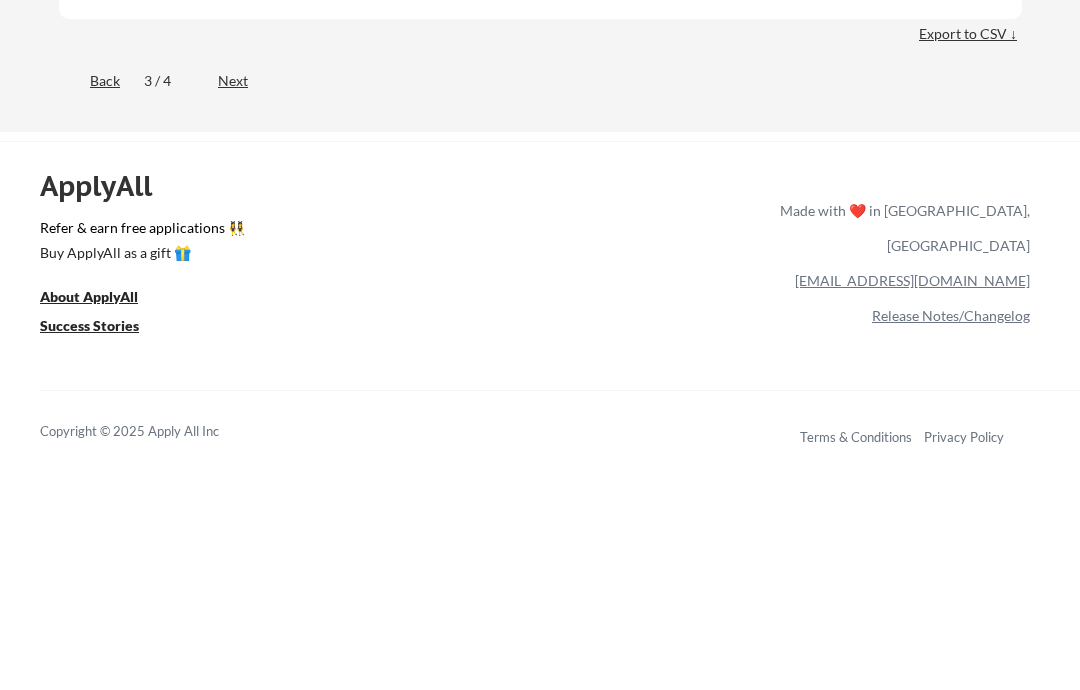 click on "Next" at bounding box center (244, 81) 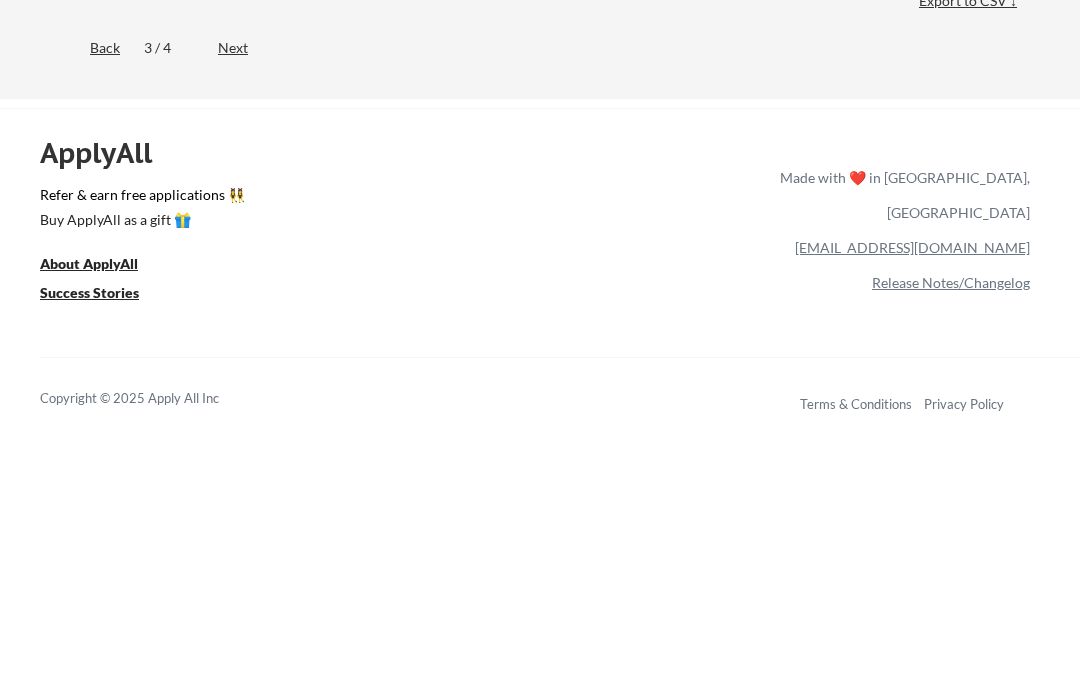 click on "← Back to Dashboard My Applications 304 applications sent Applied (304) More Jobs (87) These are all the jobs you've been applied to so far.  Company Title Date Applied Saved JD Your Notes #201 ultimagenomics Data Scientist I May 3, 2025 View    ✏️  Add/Edit
#202 bombora Data Scientist May 2, 2025 View    ✏️  Add/Edit
#203 victory Data Scientist May 2, 2025 View    ✏️  Add/Edit
#204 federatotechnologies Data Scientist May 2, 2025 View    ✏️  Add/Edit
#205 known Data Scientist, Media Consultant May 2, 2025 View    ✏️  Add/Edit
#206 realstaffing Scientist May 2, 2025 View    ✏️  Add/Edit
#207 nbcuniversal3 Lead Data Scientist, Decision Sciences May 2, 2025 View    ✏️  Add/Edit
#208 nbcuniversal3 Principal Data Scientist May 2, 2025 View    ✏️  Add/Edit
#209 aditumbio Scientist, Discovery (PhD or MD PhD) May 2, 2025 View    ✏️  Add/Edit
#210 insitro Staff ML Scientist, Integrative Phenotyping May 2, 2025 View    ✏️  Add/Edit" at bounding box center [540, -7761] 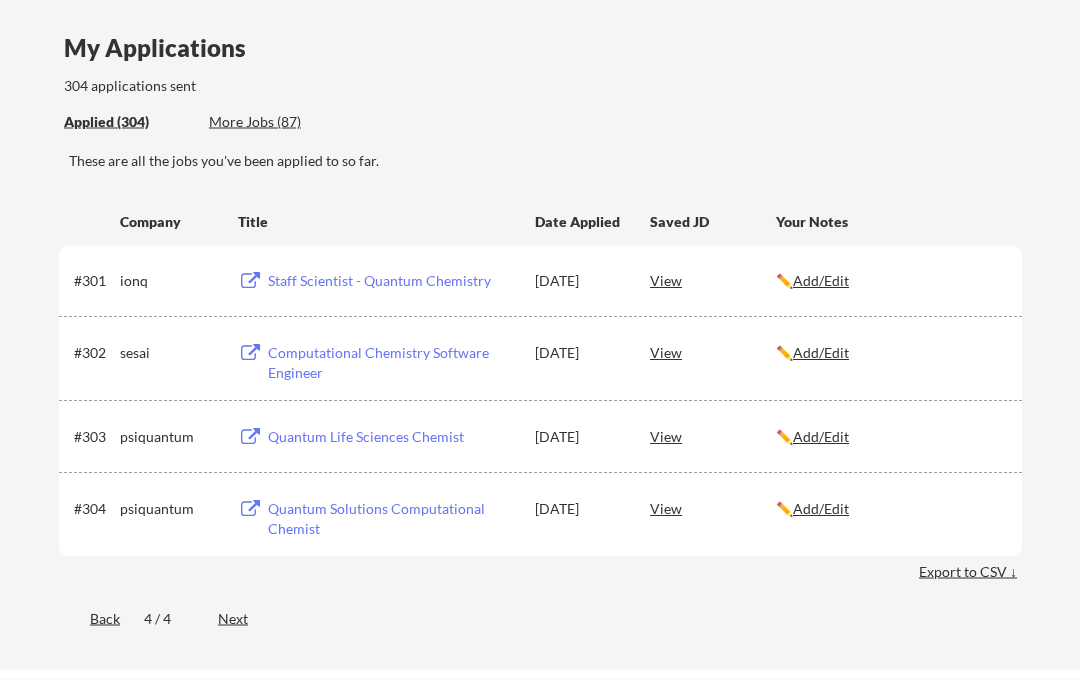 scroll, scrollTop: 140, scrollLeft: 0, axis: vertical 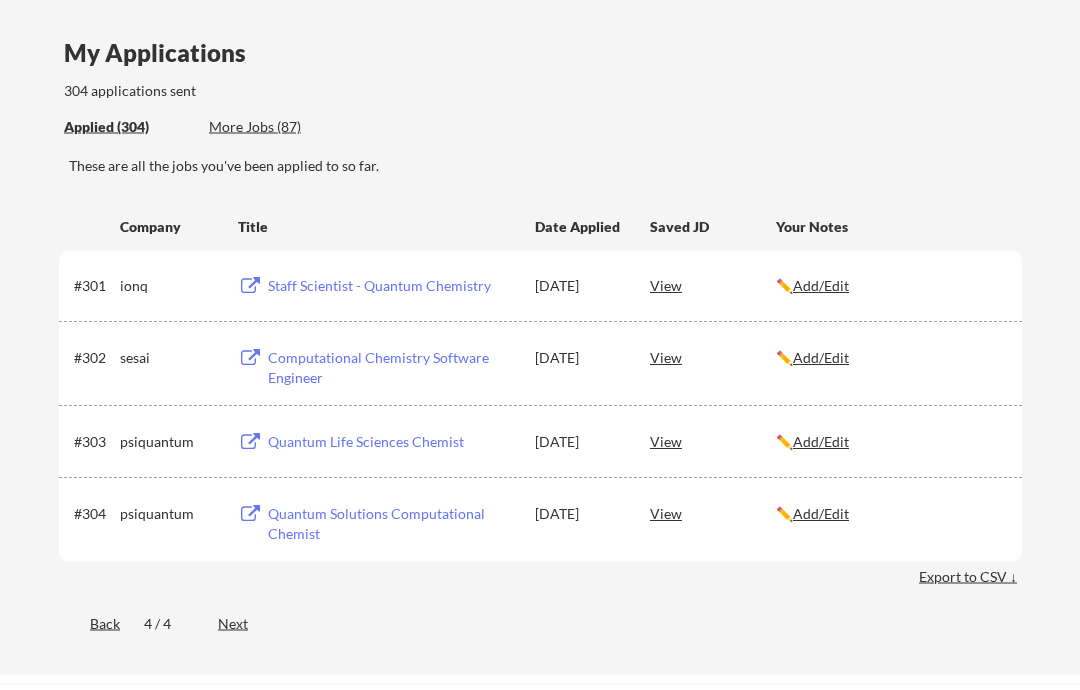 click on "Back" at bounding box center (89, 624) 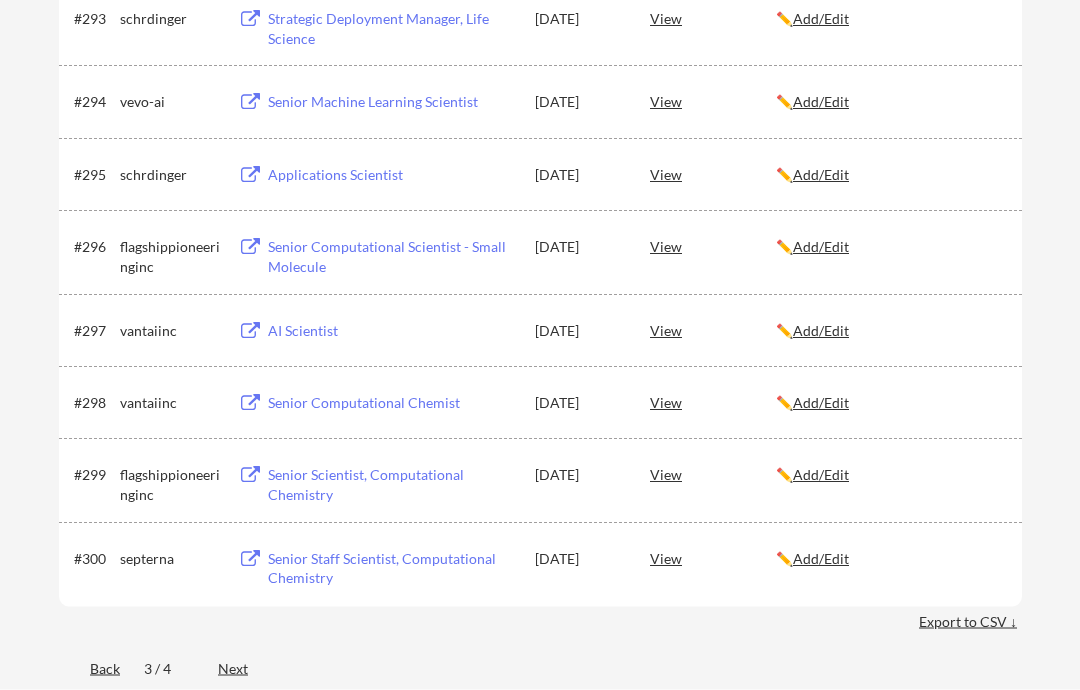 scroll, scrollTop: 7464, scrollLeft: 0, axis: vertical 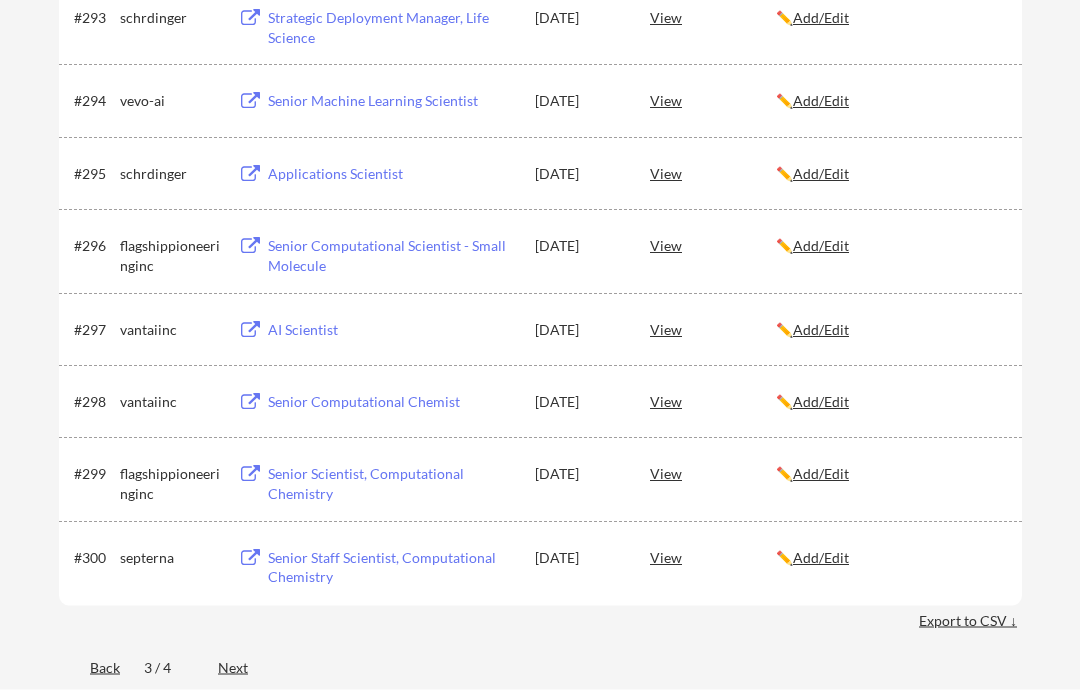 click on "View" at bounding box center (713, 474) 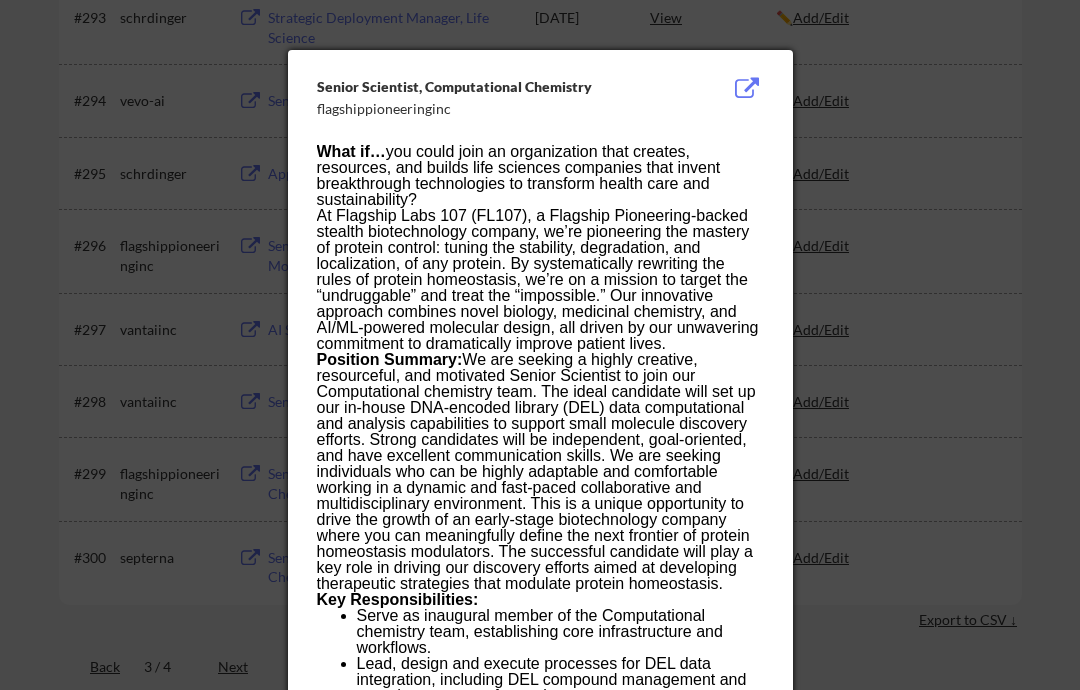 click at bounding box center [540, 345] 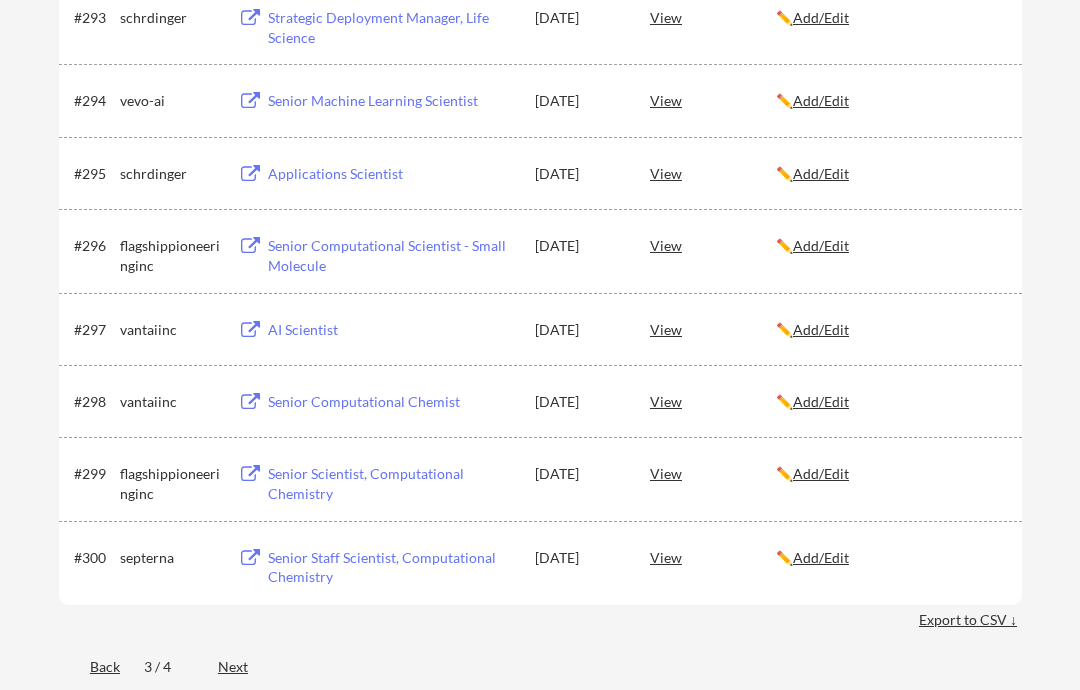 click on "View" at bounding box center [713, 473] 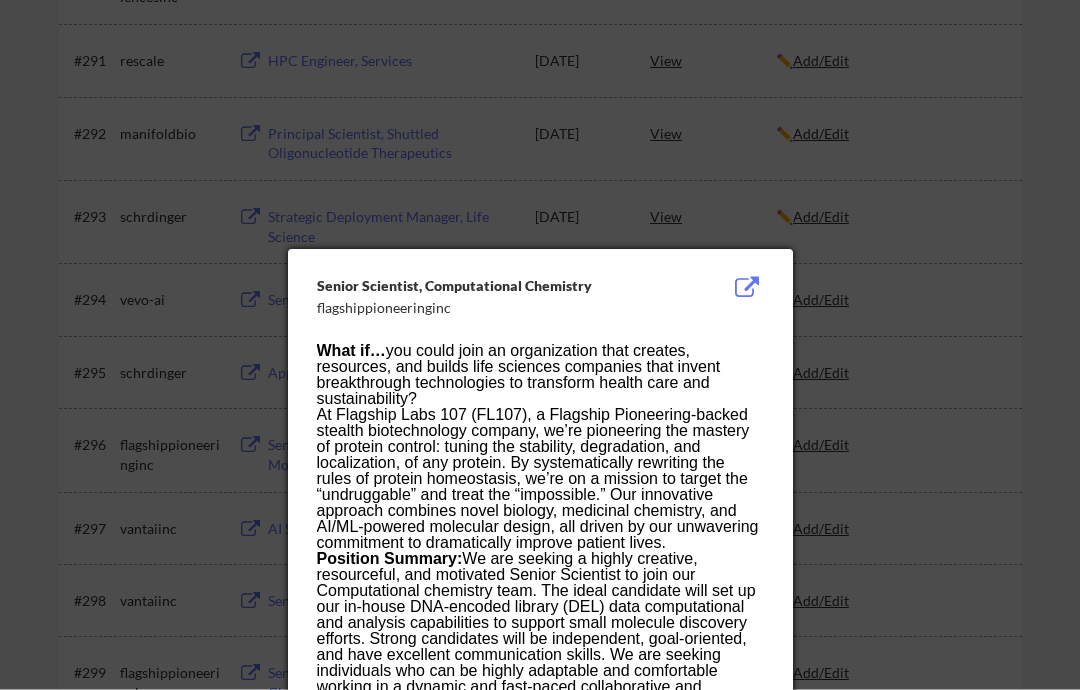 scroll, scrollTop: 7255, scrollLeft: 0, axis: vertical 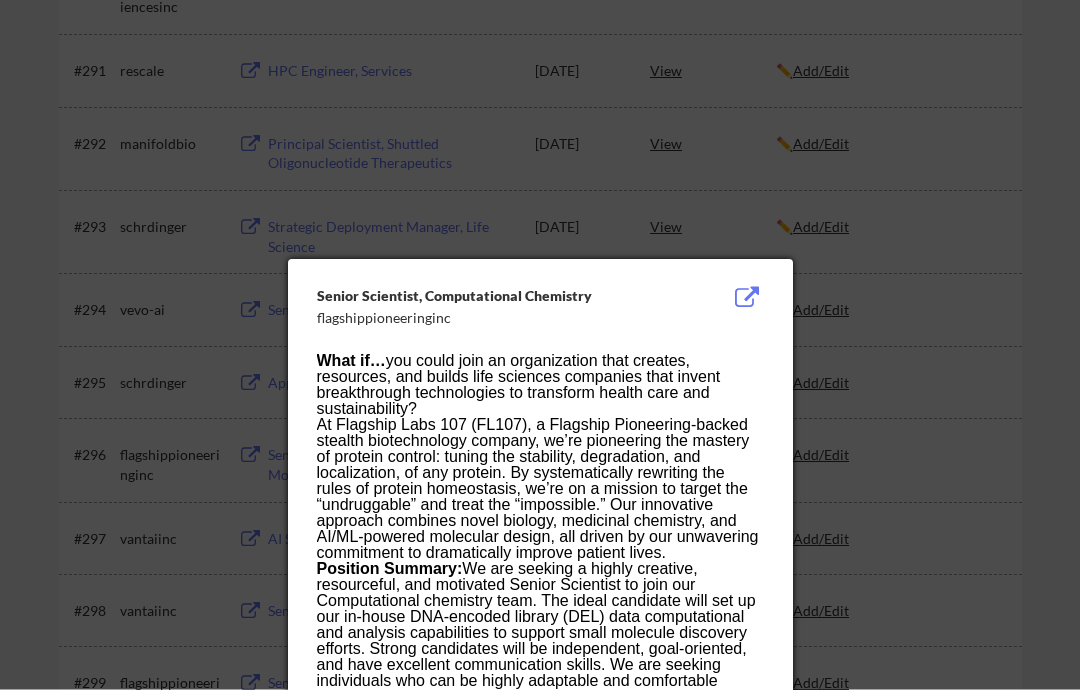 click at bounding box center (540, 345) 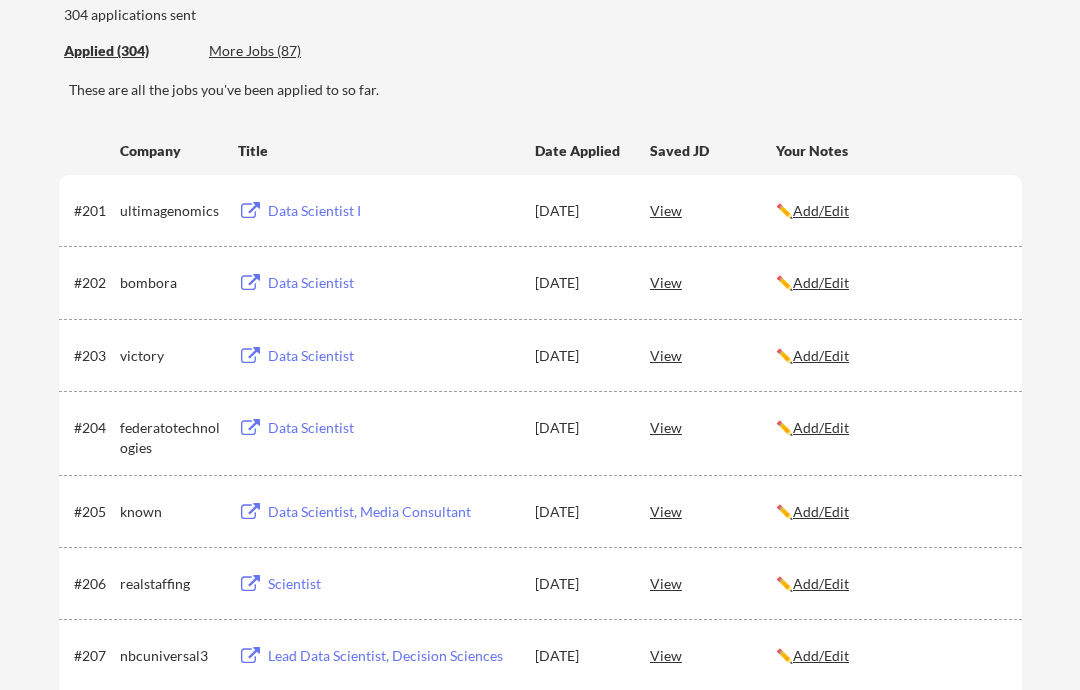 scroll, scrollTop: 0, scrollLeft: 0, axis: both 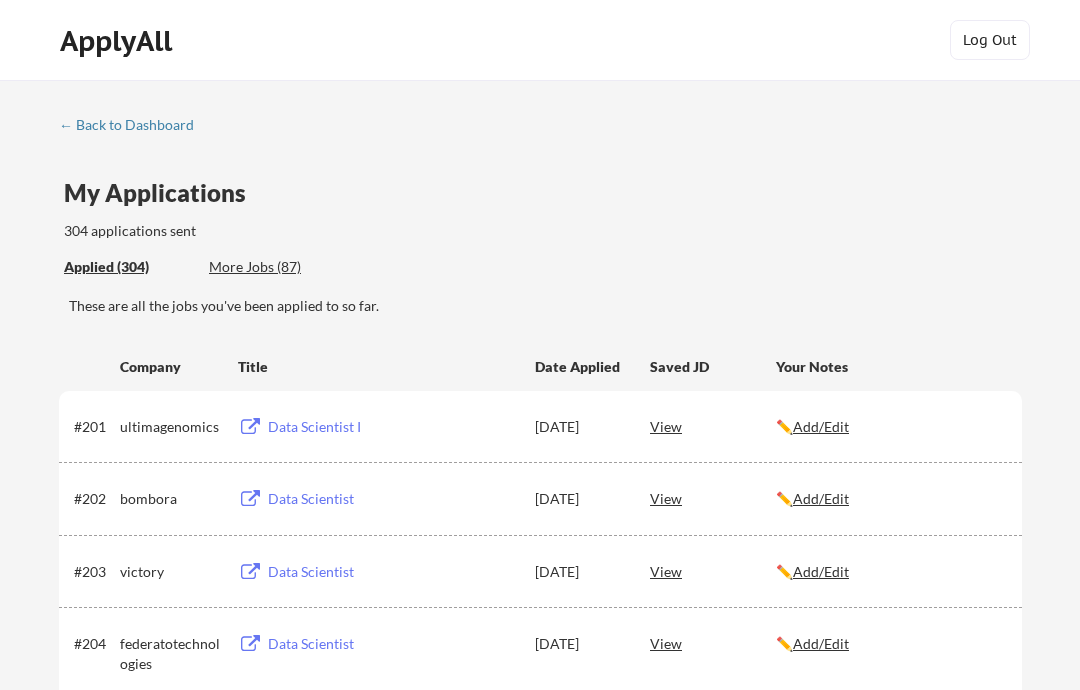 click on "View" at bounding box center (713, 426) 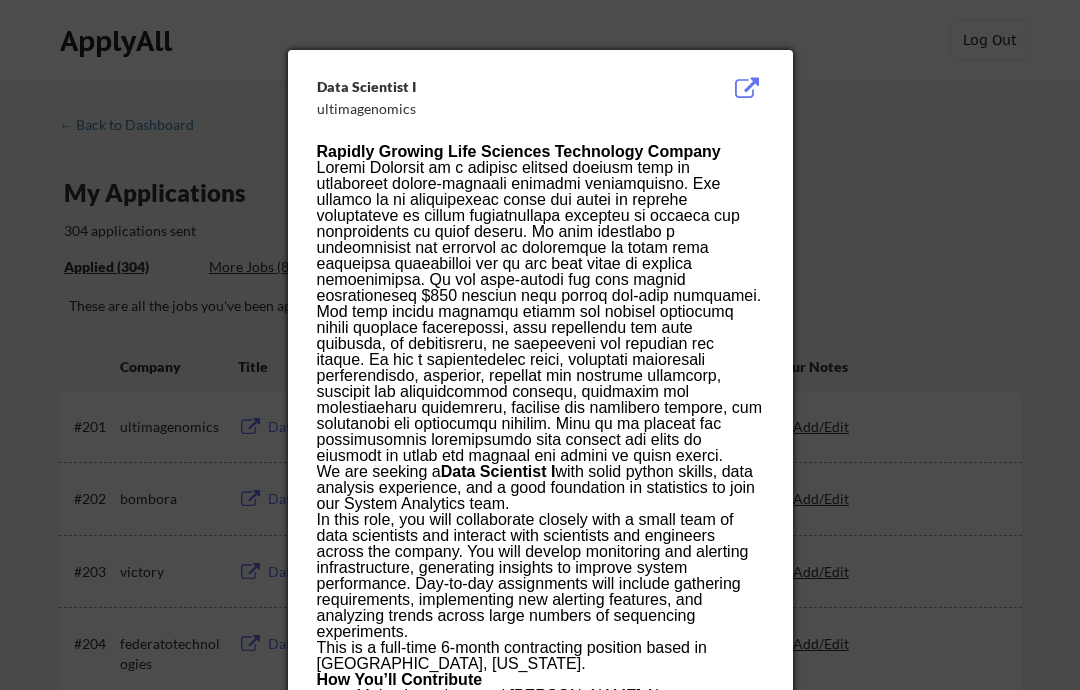 click at bounding box center (540, 345) 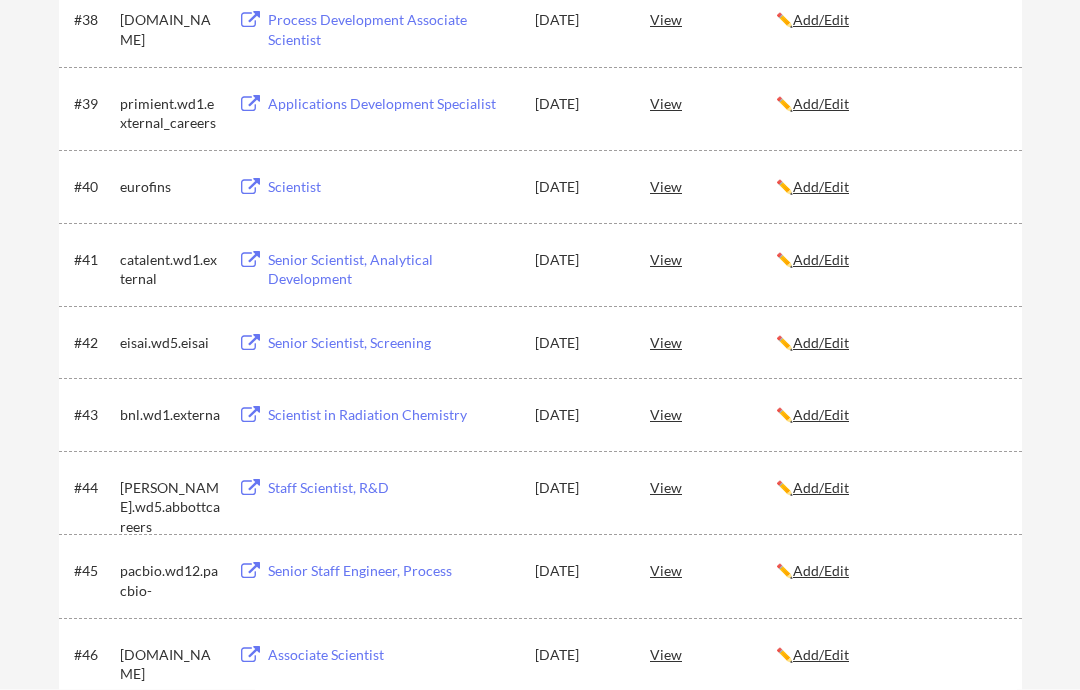 scroll, scrollTop: 3499, scrollLeft: 0, axis: vertical 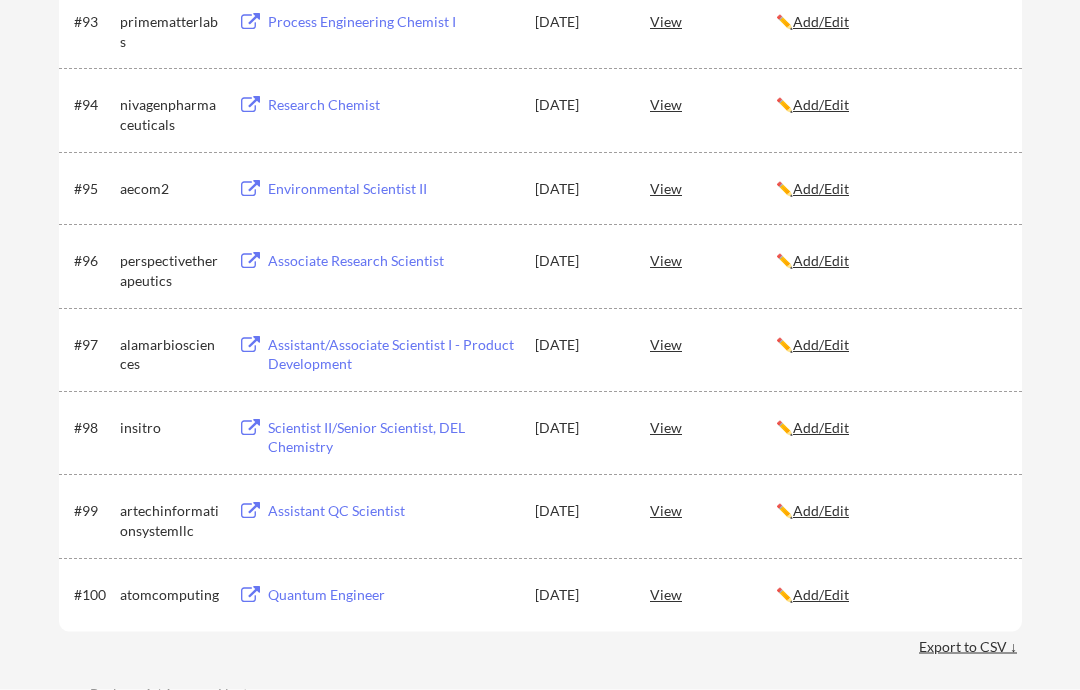 click on "Next" at bounding box center (244, 694) 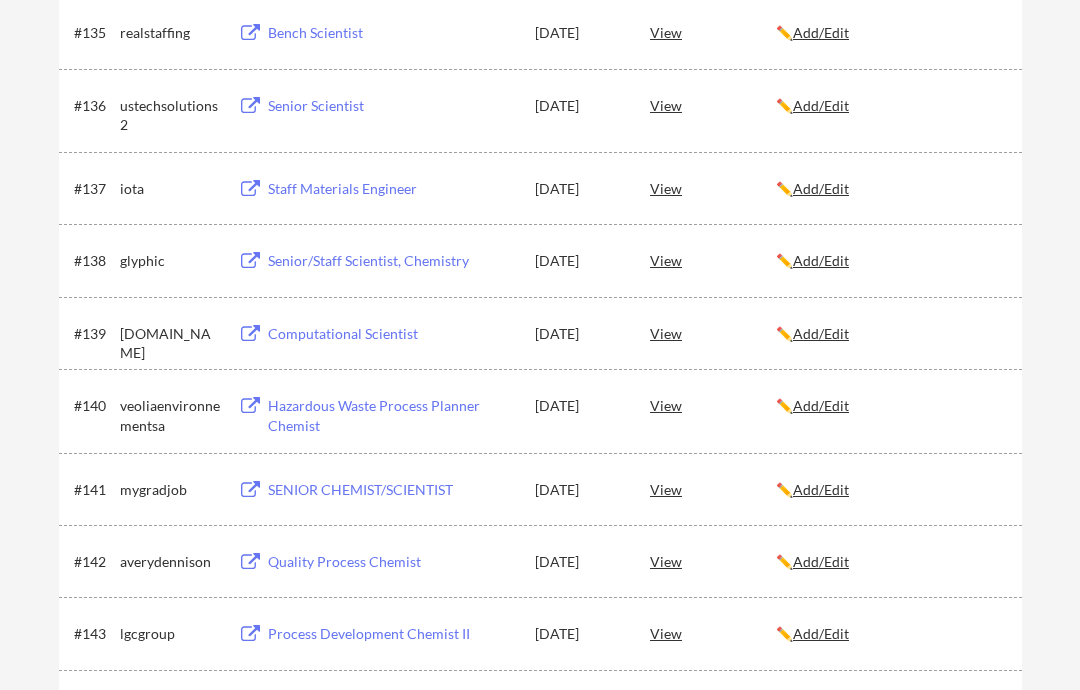 scroll, scrollTop: 3104, scrollLeft: 0, axis: vertical 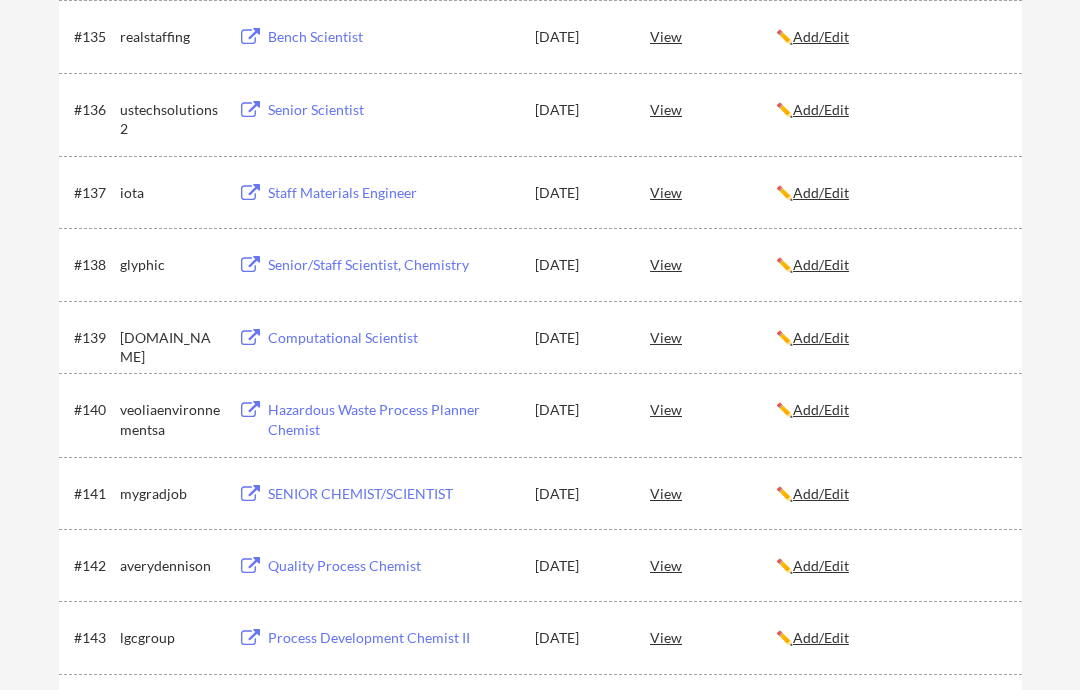 click on "Computational Scientist" at bounding box center (392, 338) 